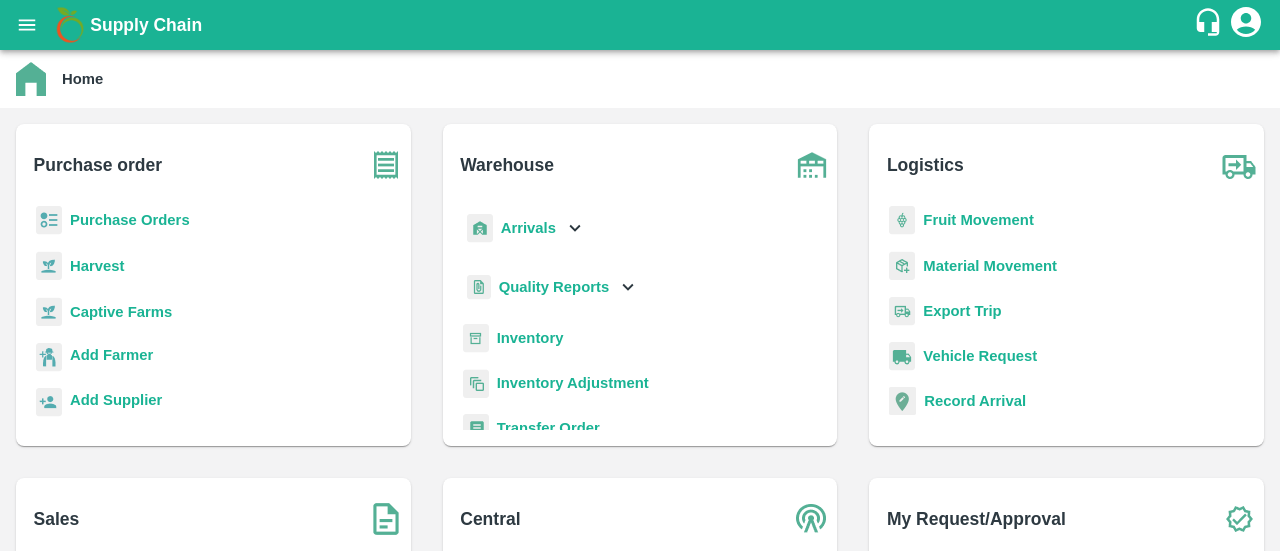 scroll, scrollTop: 0, scrollLeft: 0, axis: both 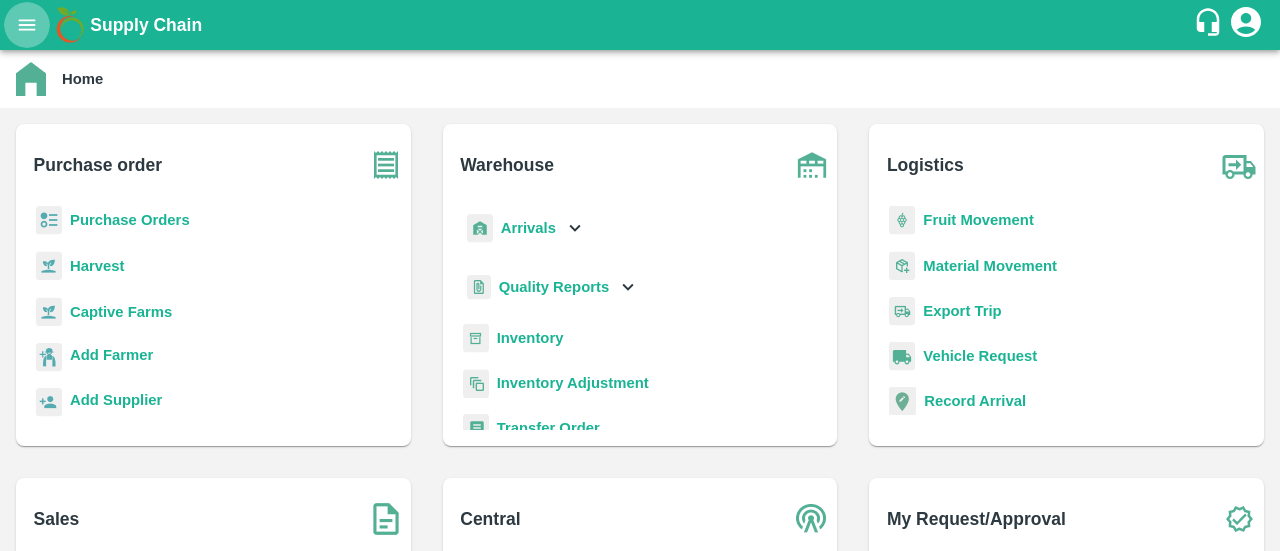 click 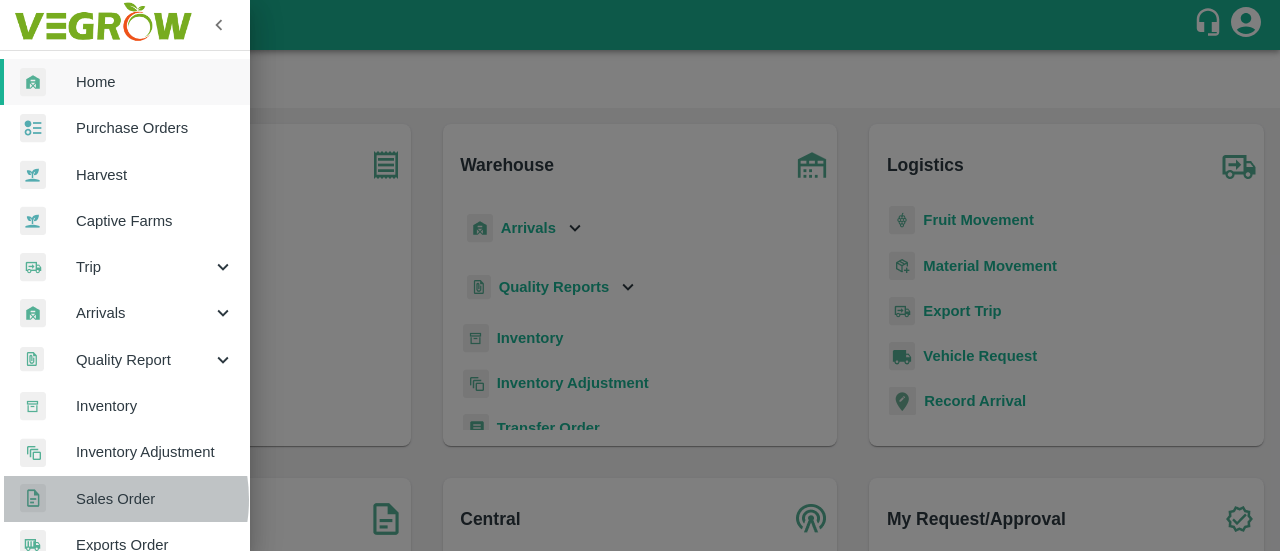 click on "Sales Order" at bounding box center (155, 499) 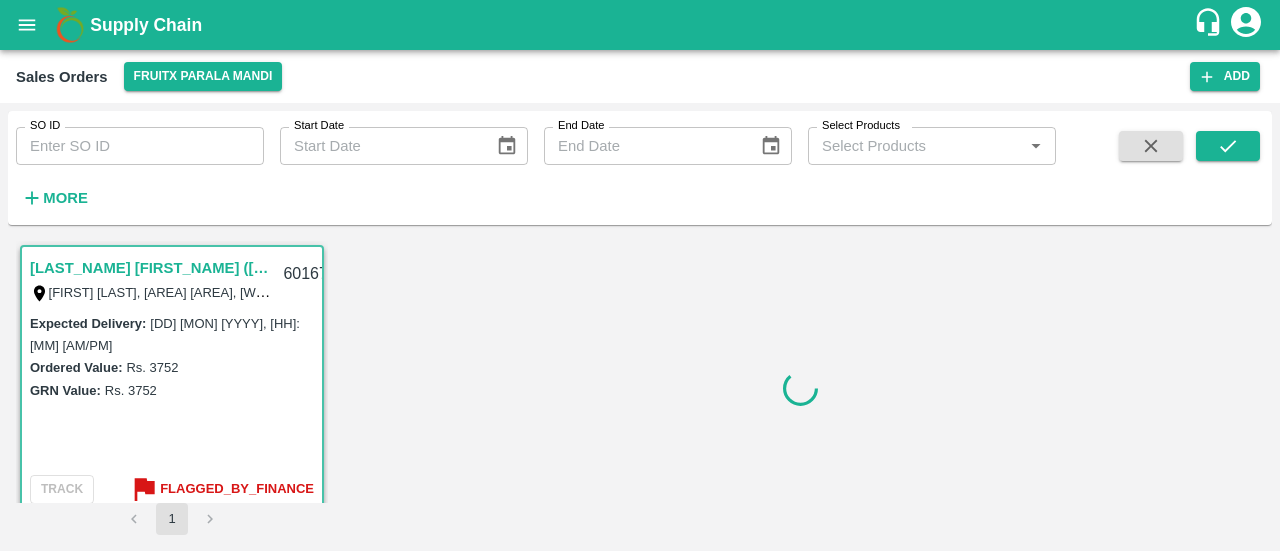 click on "SO ID" at bounding box center (140, 146) 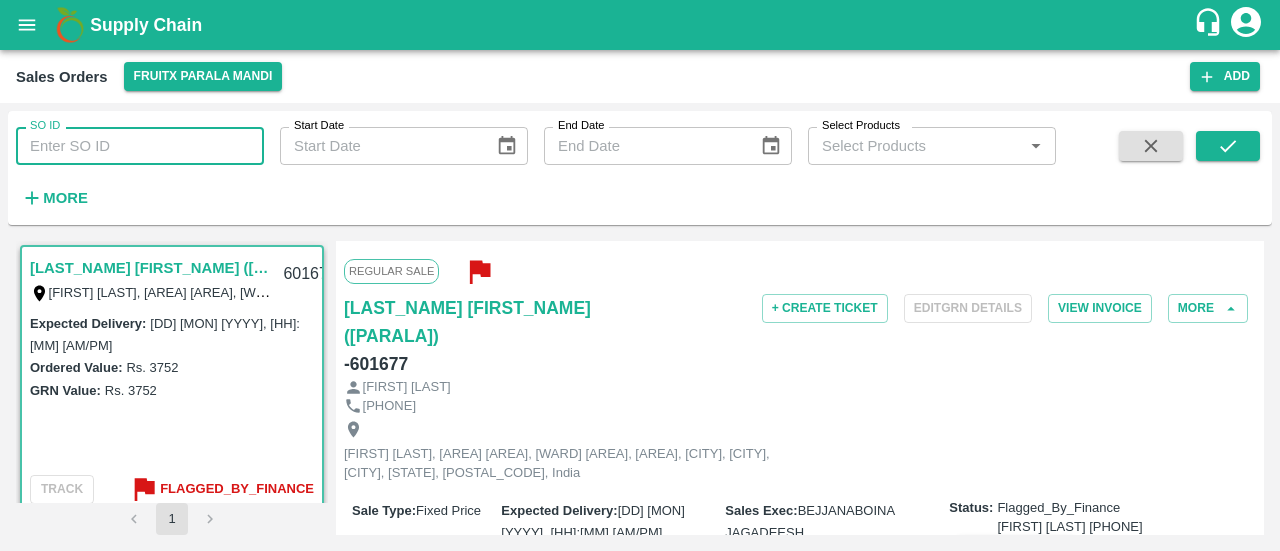 paste on "601640" 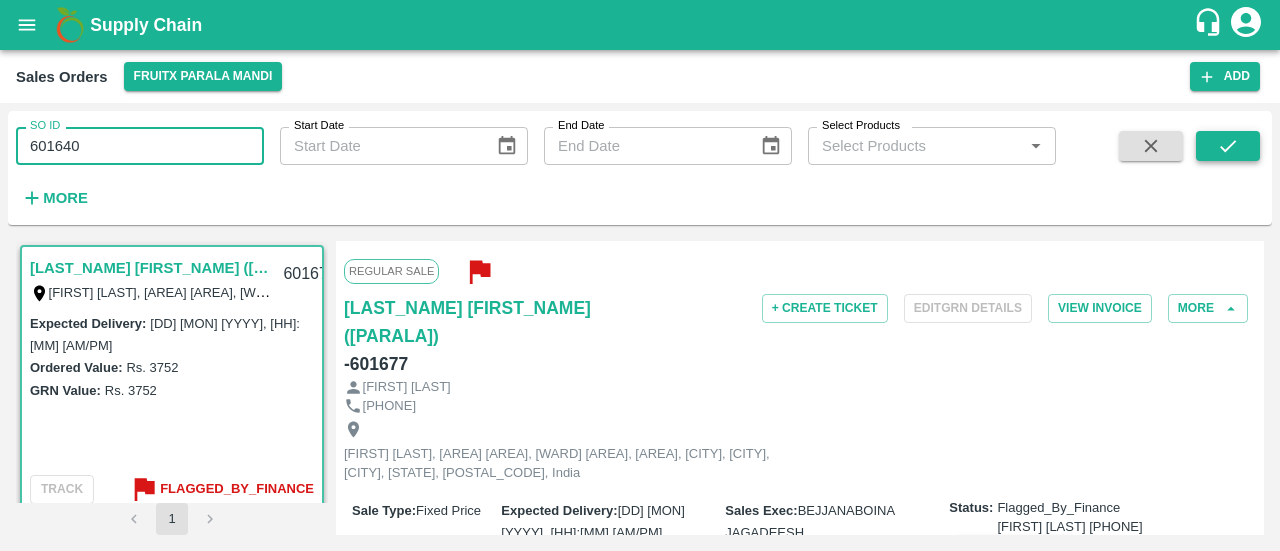 type on "601640" 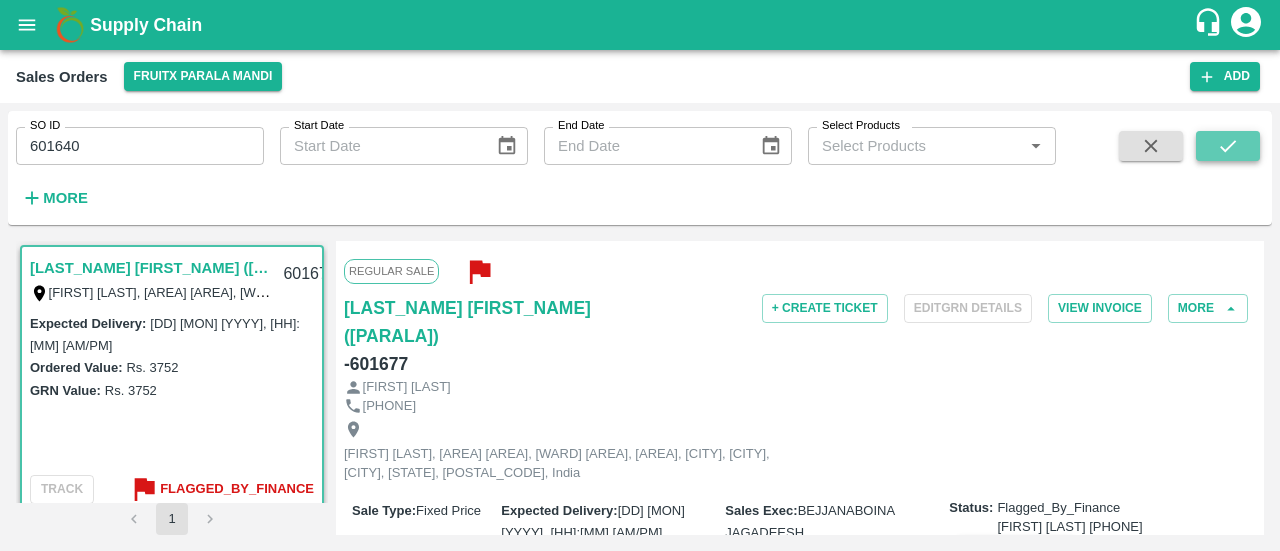 click at bounding box center (1228, 146) 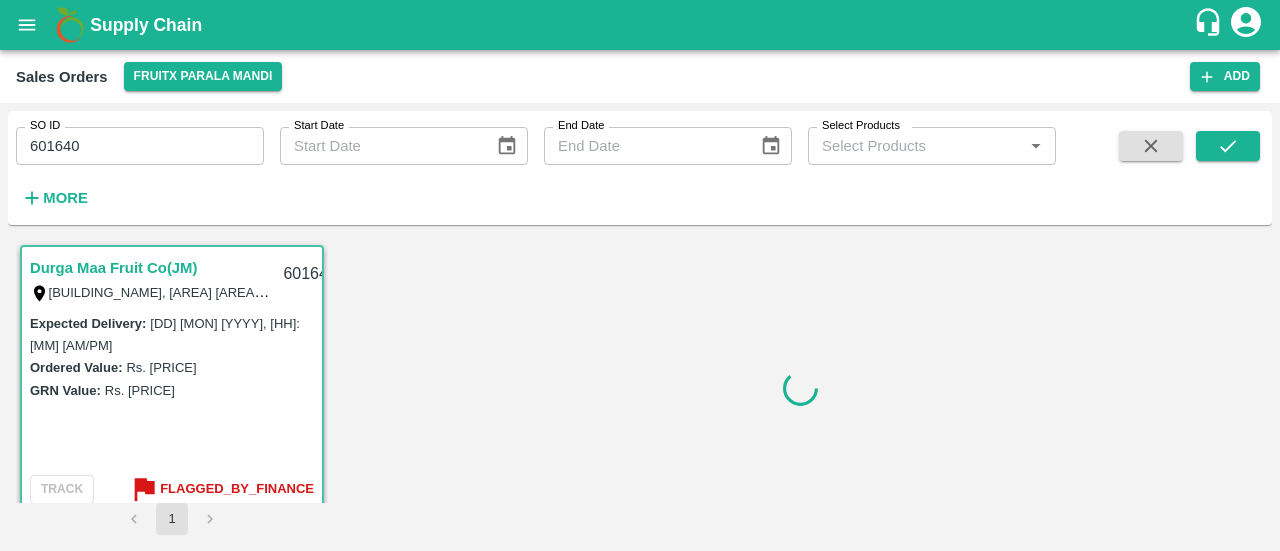 scroll, scrollTop: 6, scrollLeft: 0, axis: vertical 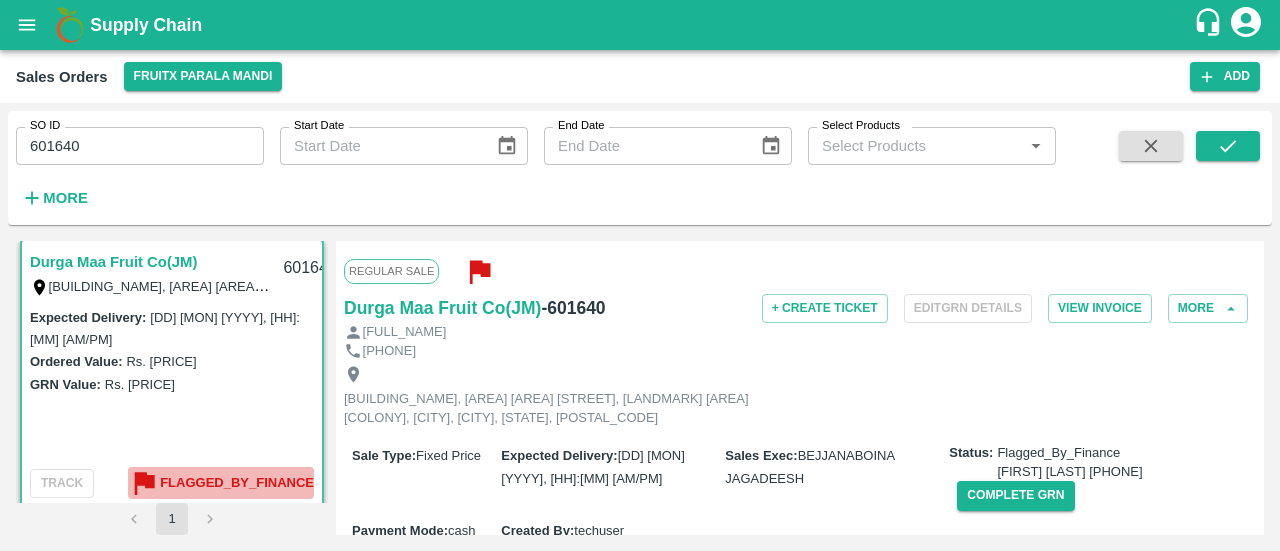 click on "Flagged_By_Finance" at bounding box center [237, 483] 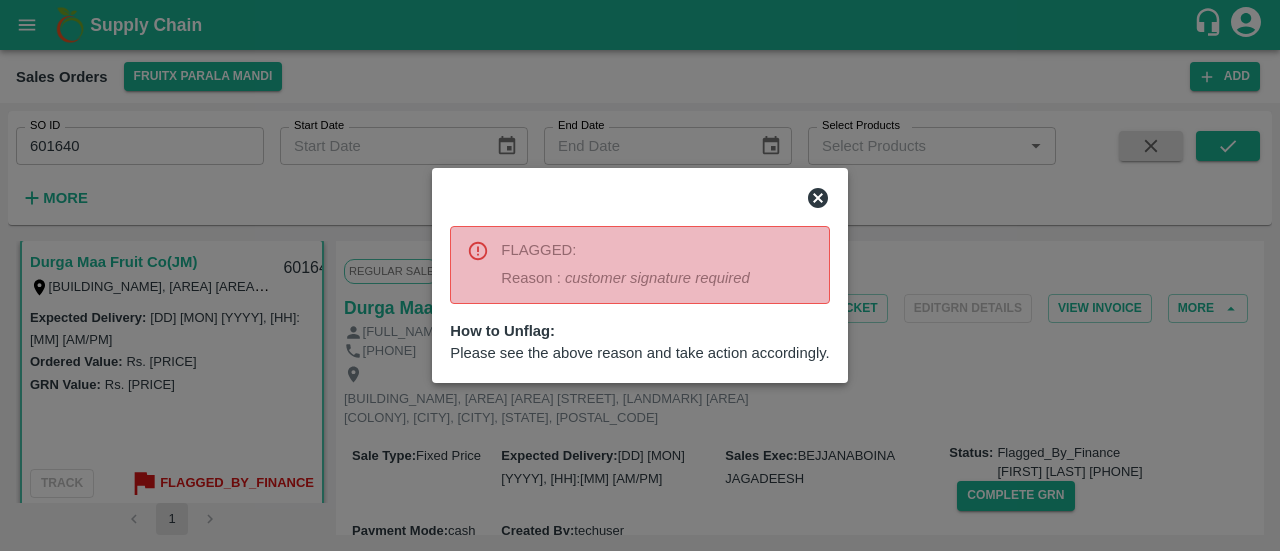 click 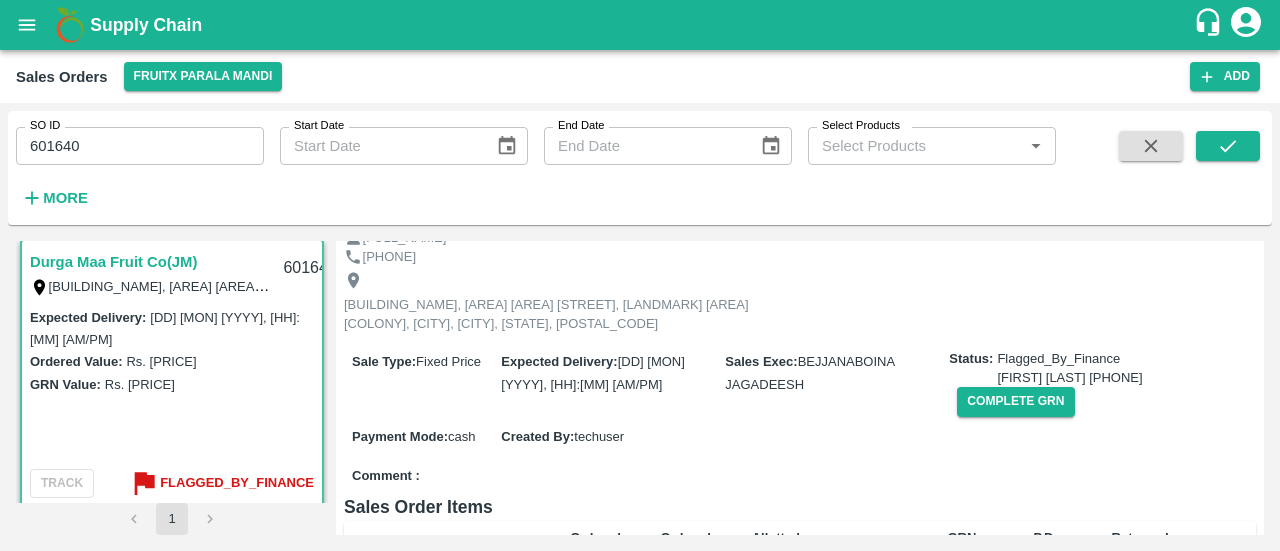 scroll, scrollTop: 0, scrollLeft: 0, axis: both 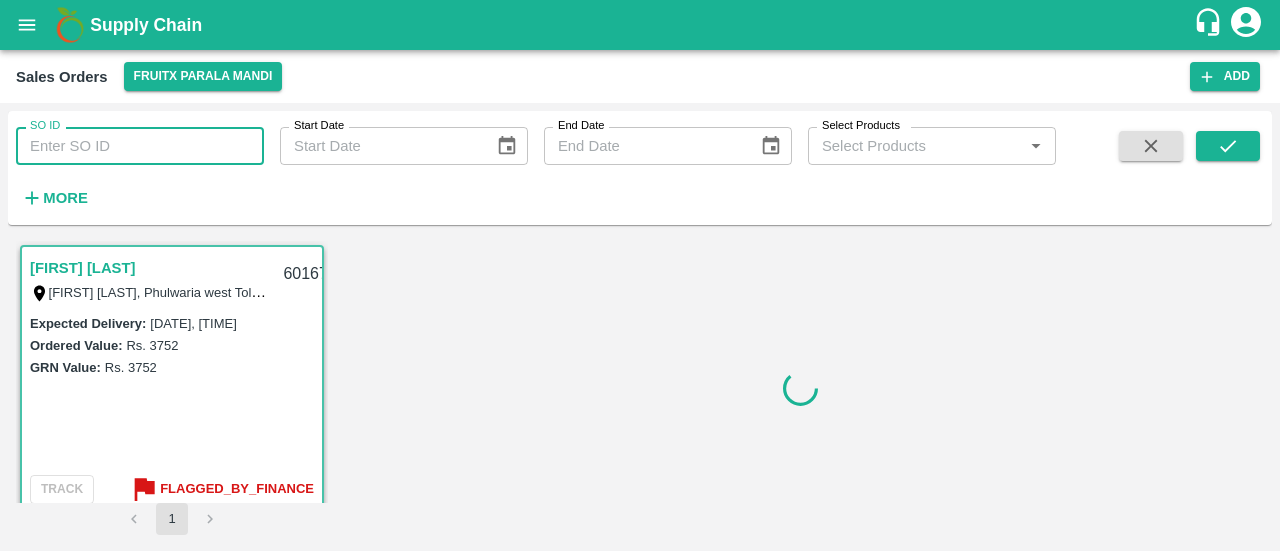 click on "SO ID" at bounding box center (140, 146) 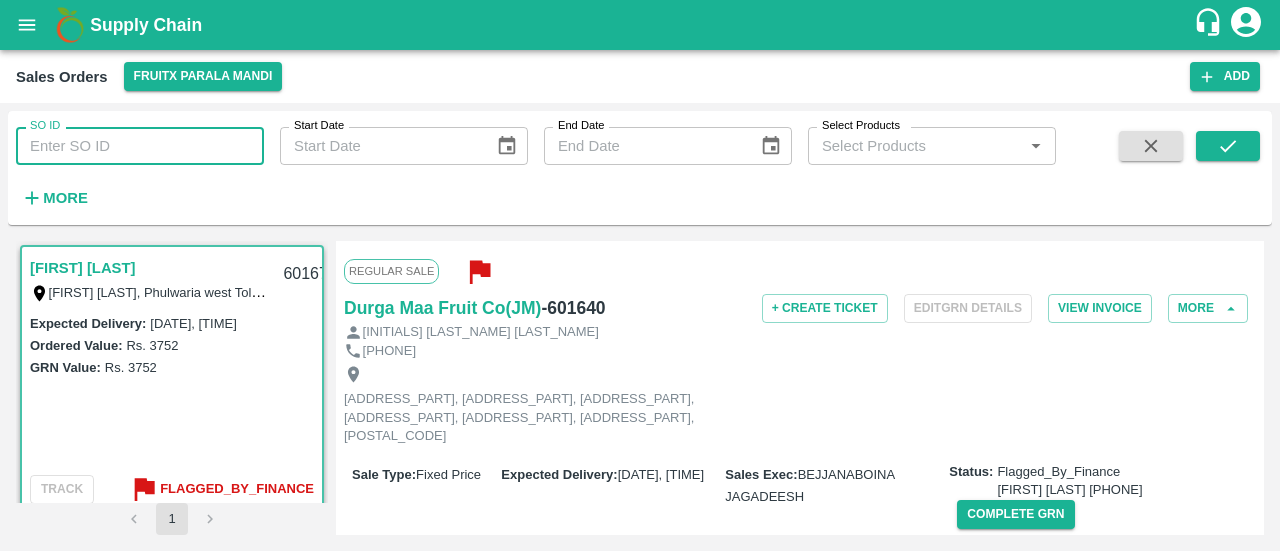 paste on "601640" 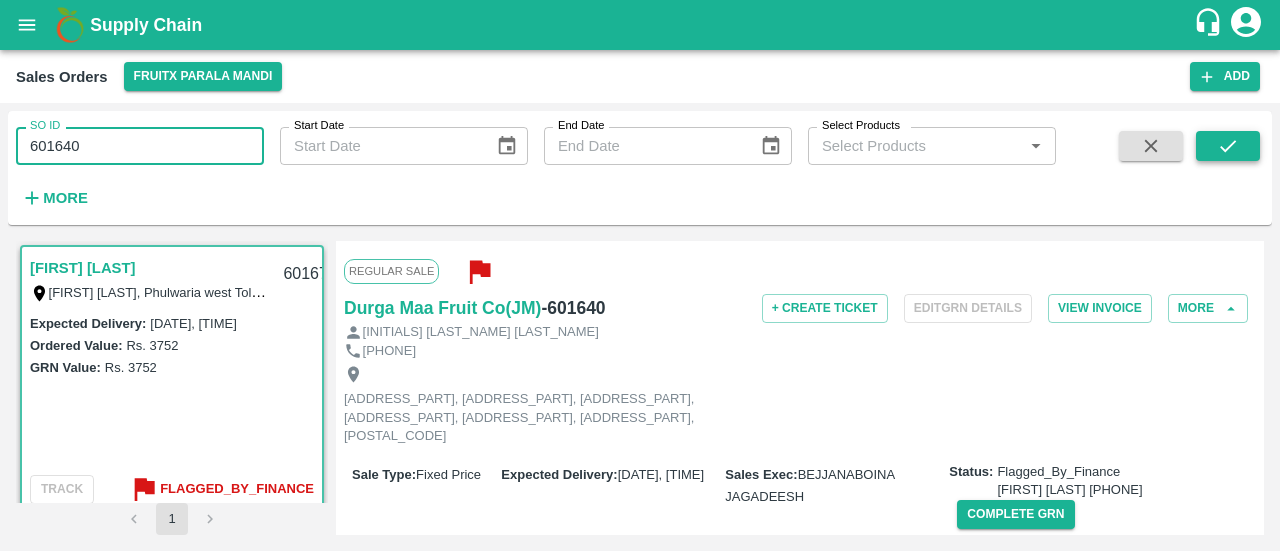 type on "601640" 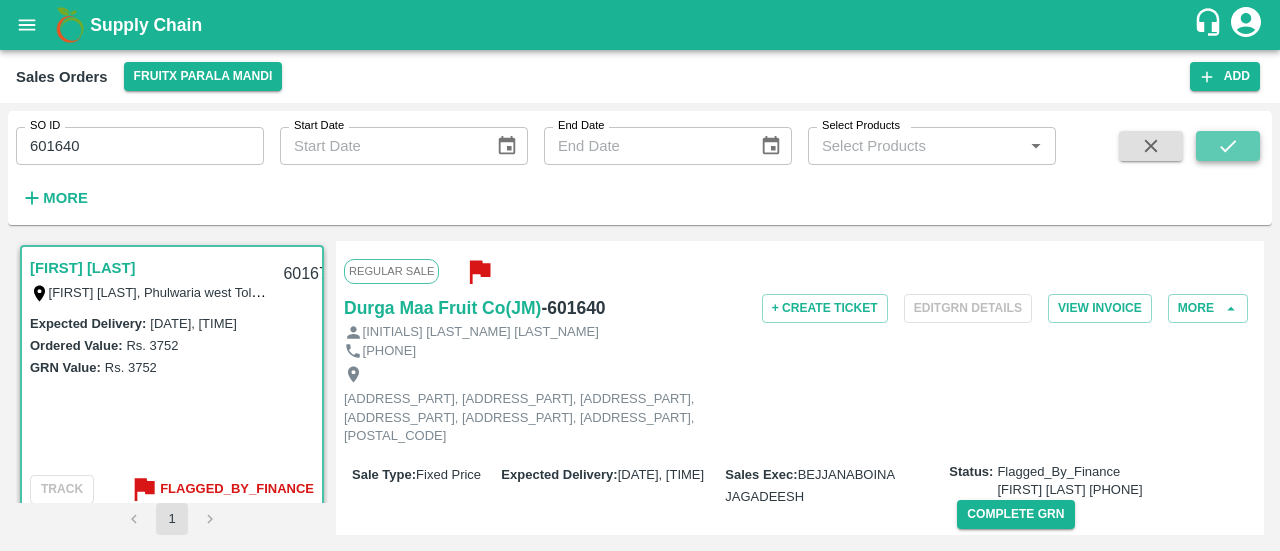 click at bounding box center (1228, 146) 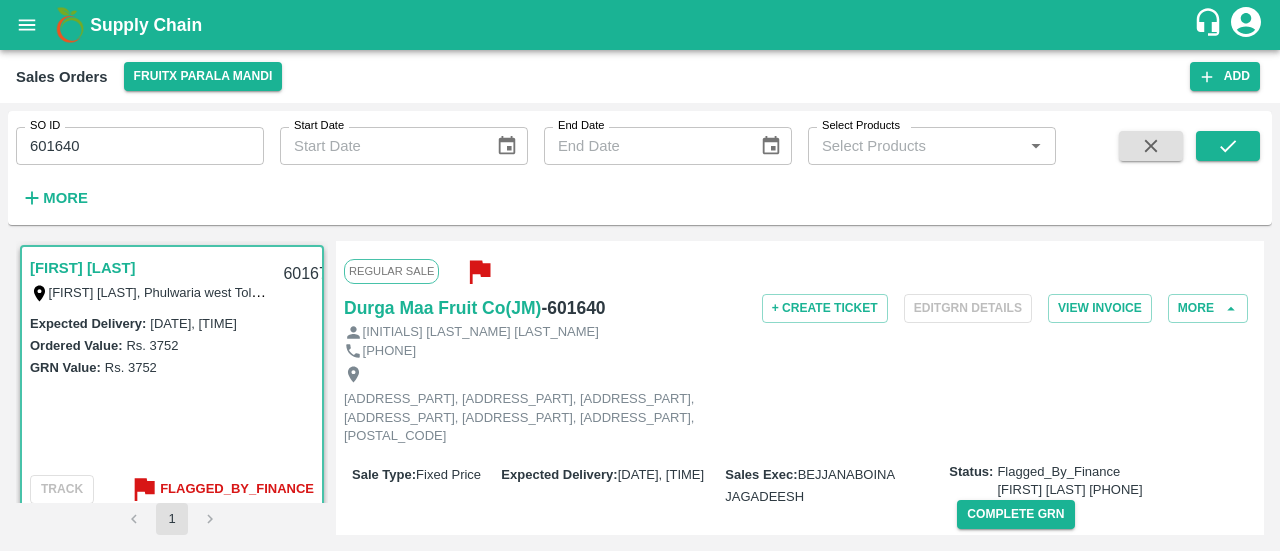 scroll, scrollTop: 6, scrollLeft: 0, axis: vertical 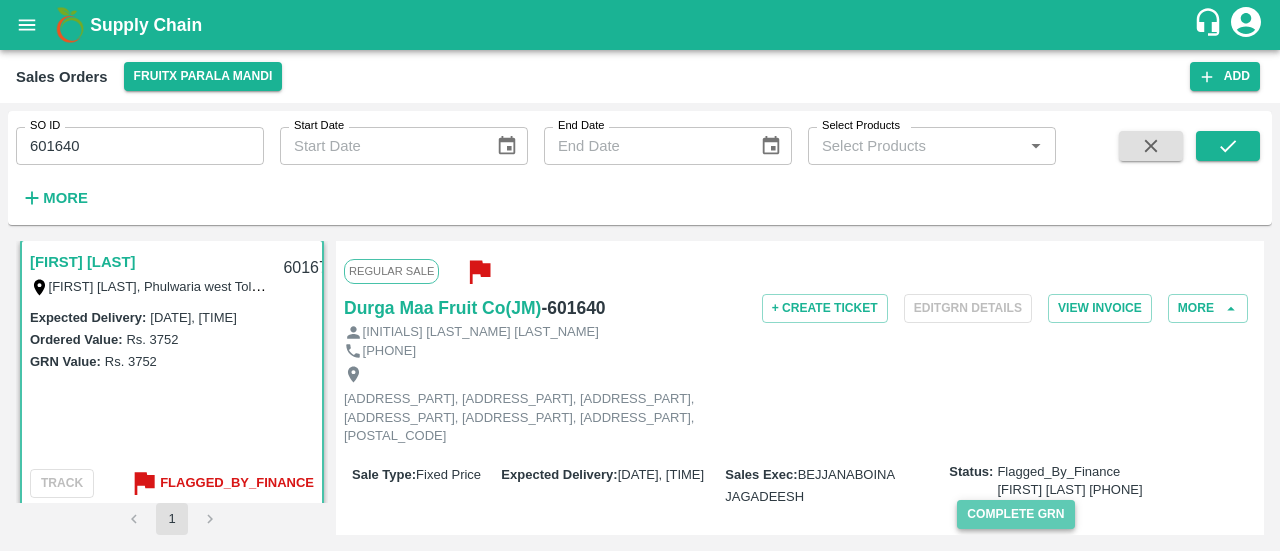click on "Complete GRN" at bounding box center (1015, 514) 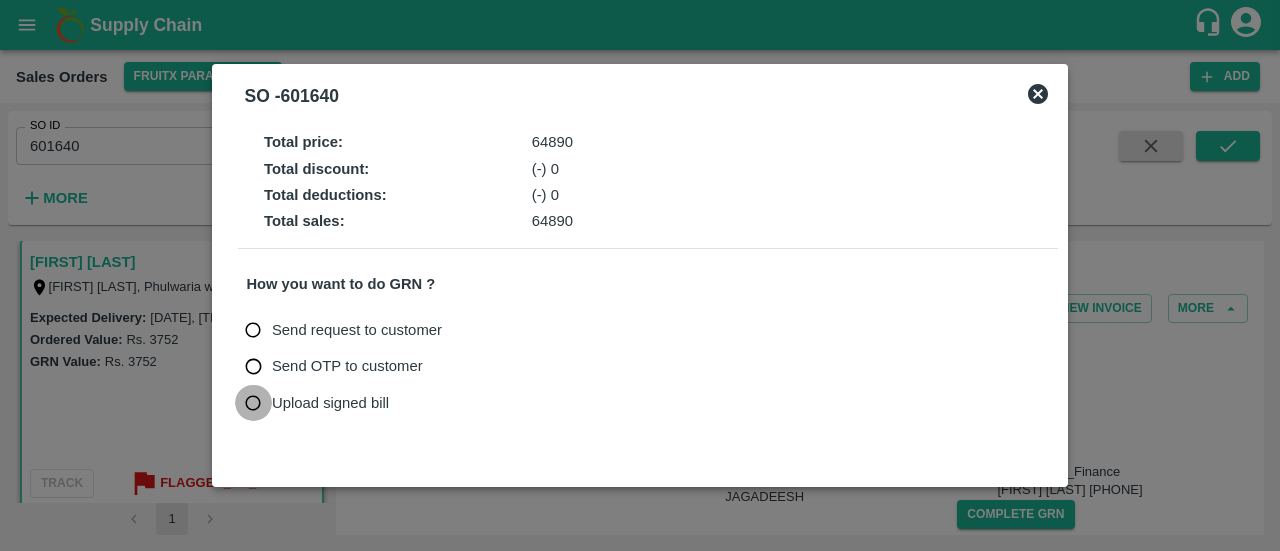 click on "Upload signed bill" at bounding box center (253, 403) 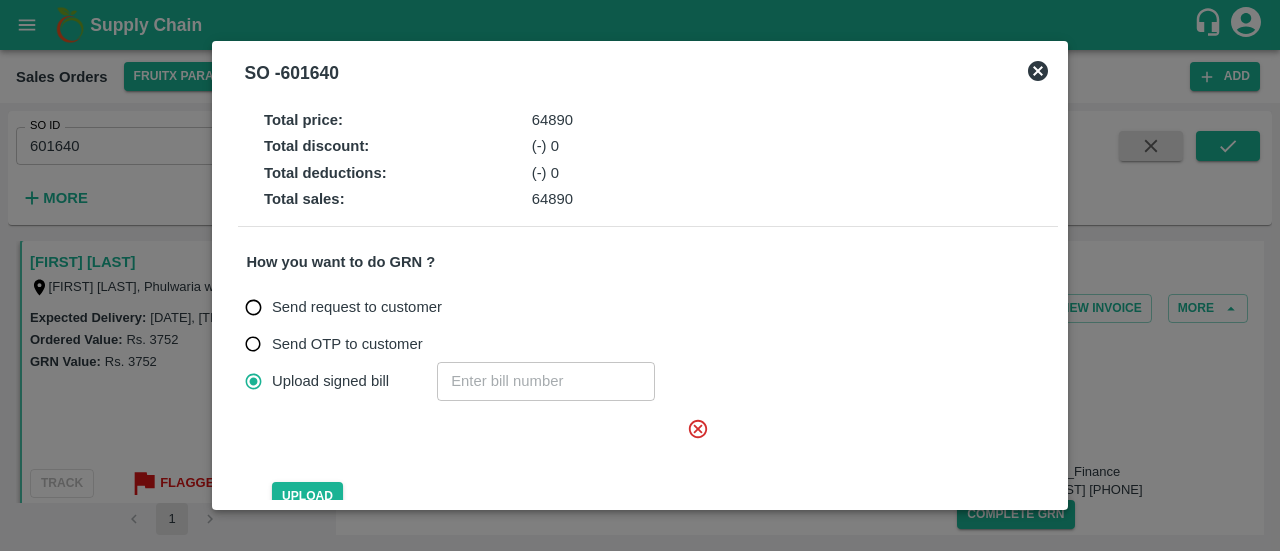 scroll, scrollTop: 130, scrollLeft: 0, axis: vertical 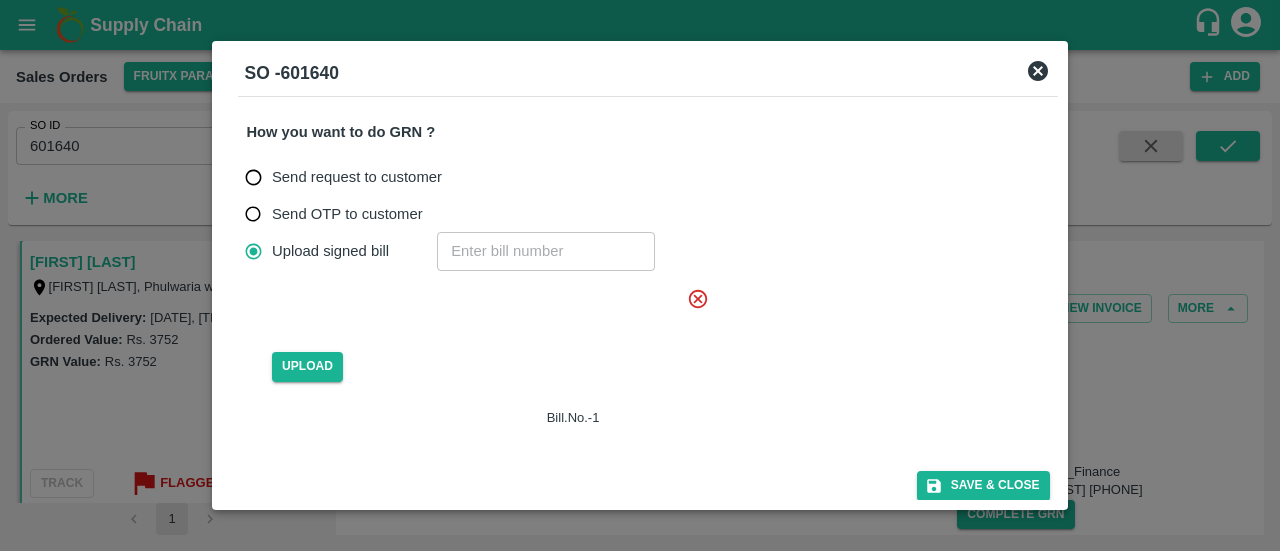 click 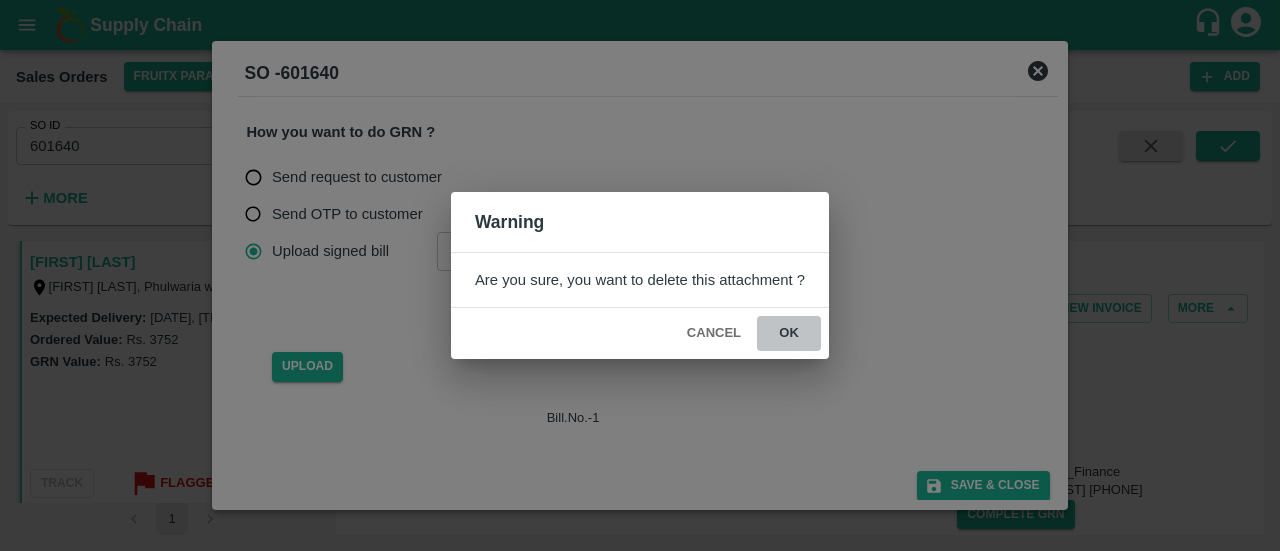 click on "ok" at bounding box center (789, 333) 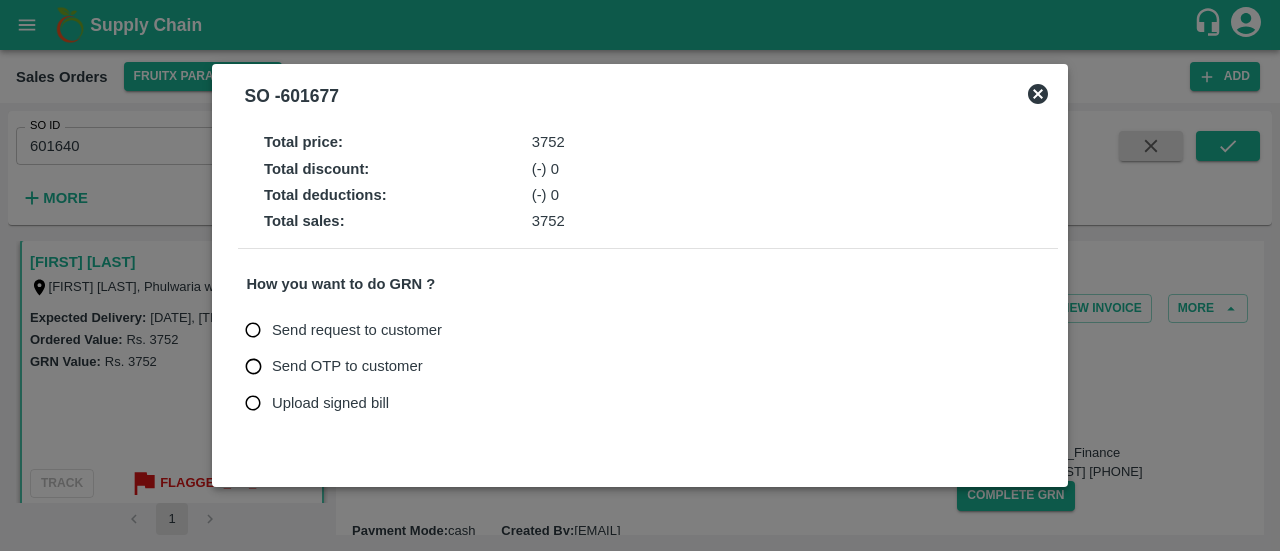 click on "Upload signed bill" at bounding box center [253, 403] 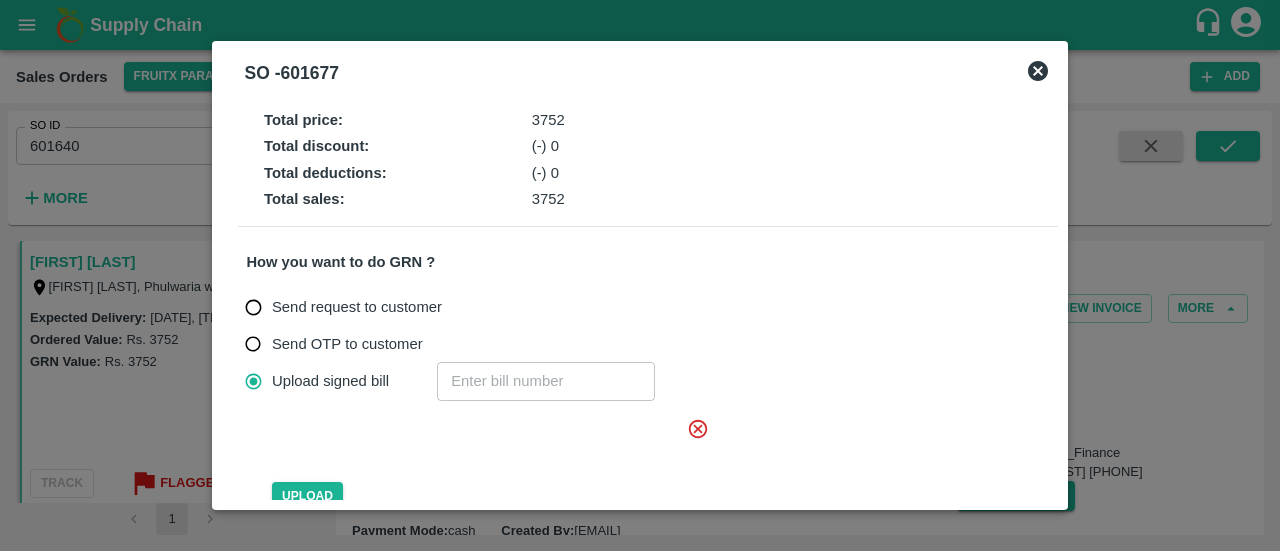 click 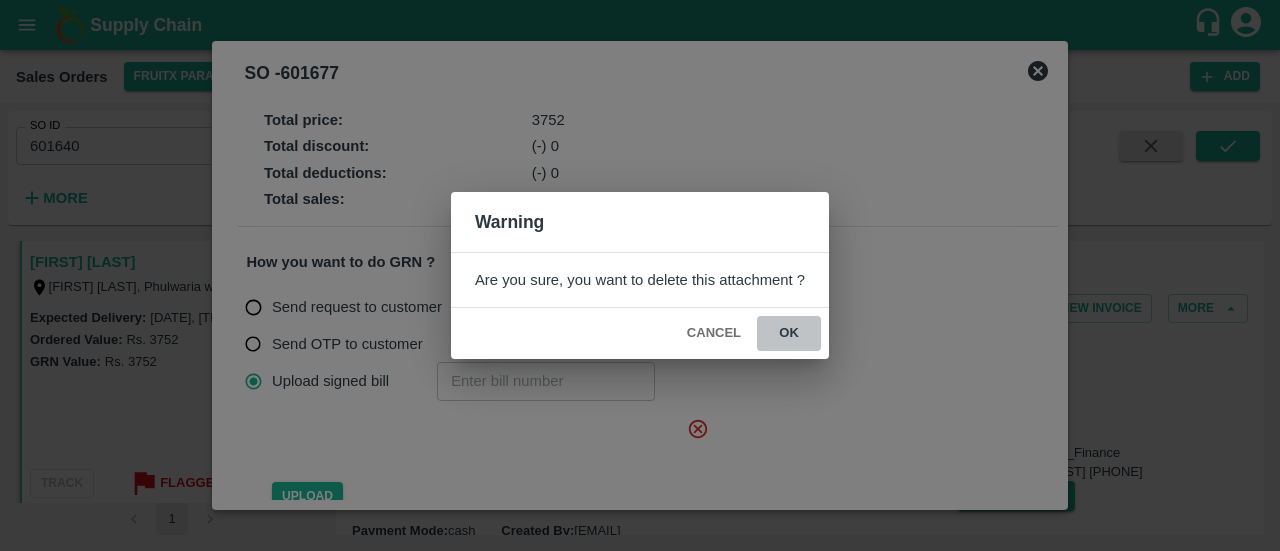 click on "ok" at bounding box center [789, 333] 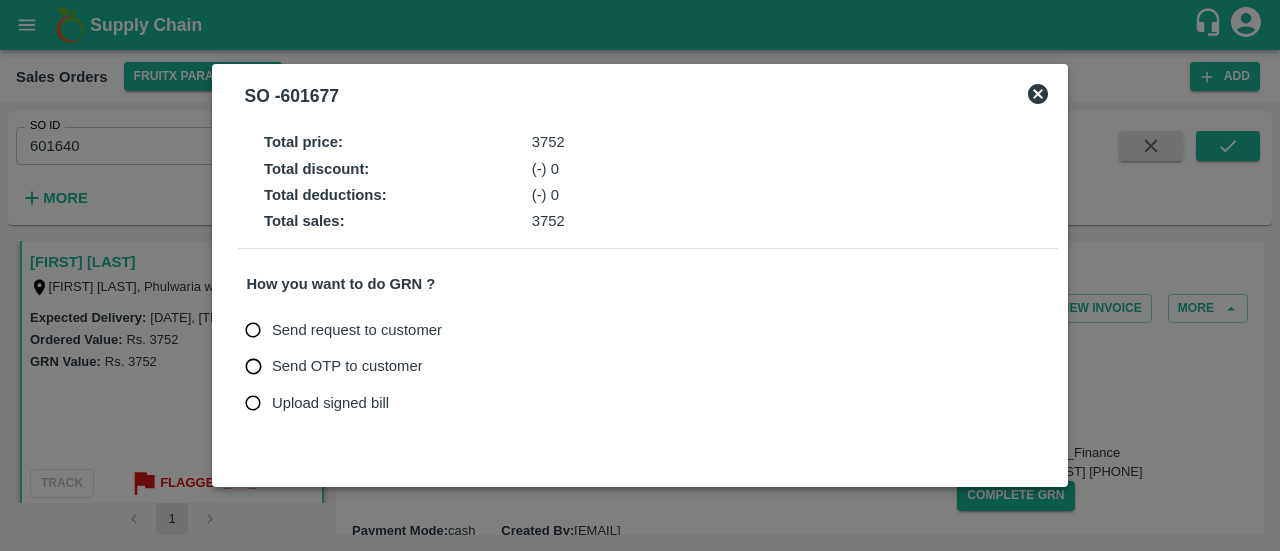 click 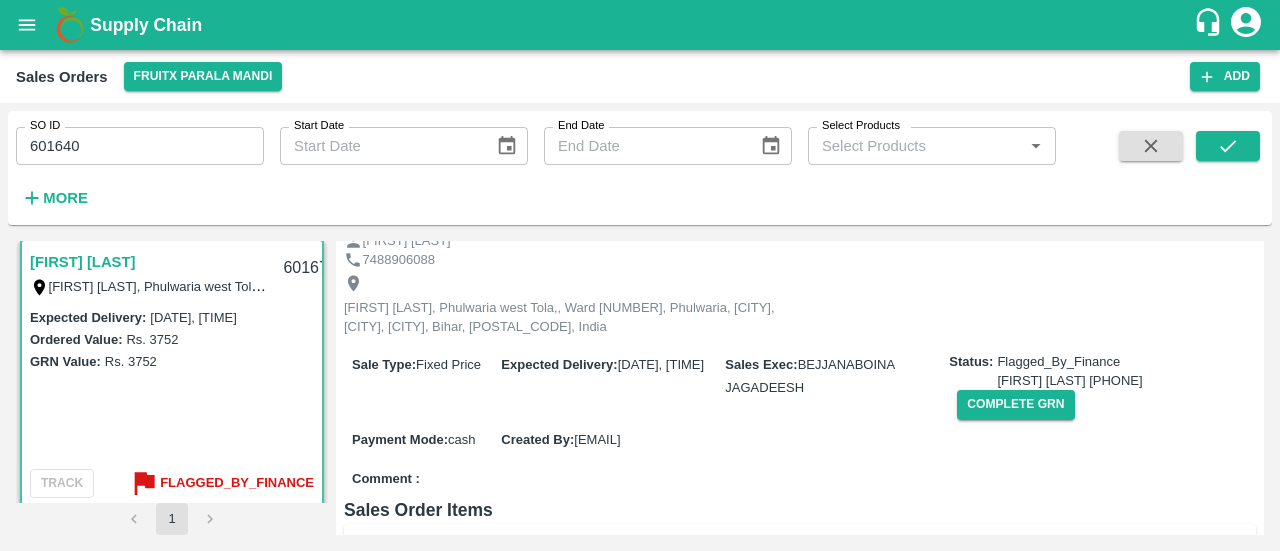 scroll, scrollTop: 79, scrollLeft: 0, axis: vertical 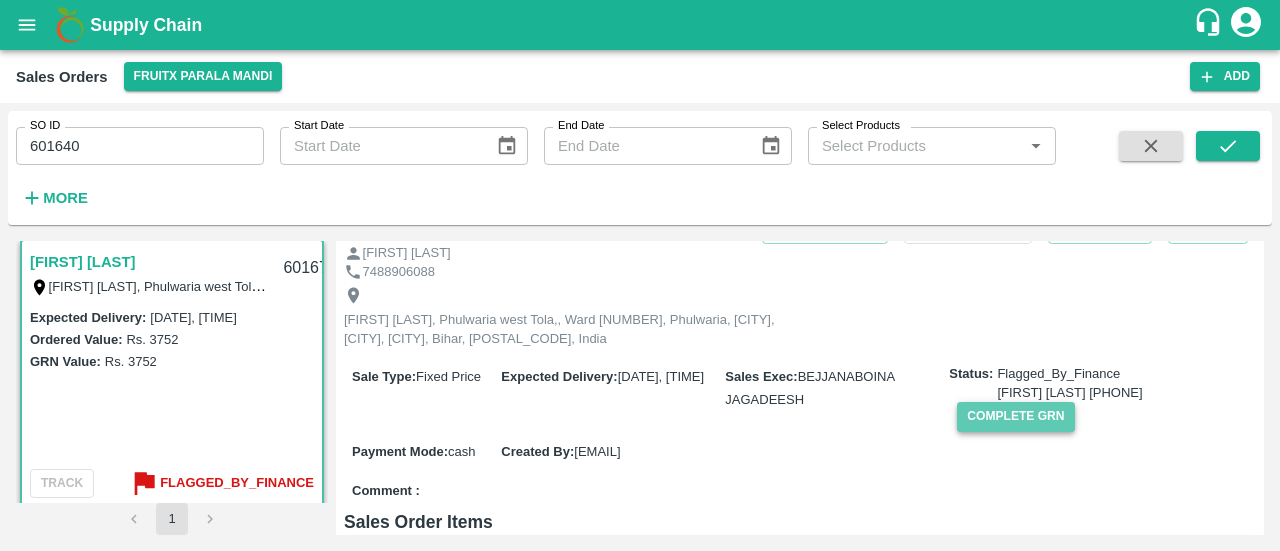 click on "Complete GRN" at bounding box center (1015, 416) 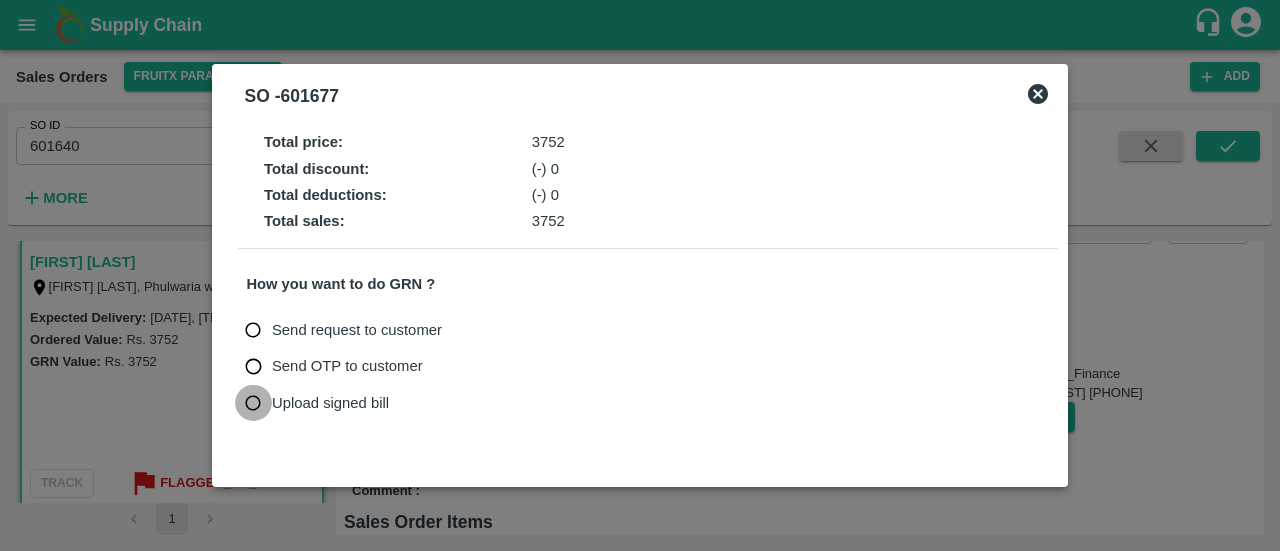 click on "Upload signed bill" at bounding box center (253, 403) 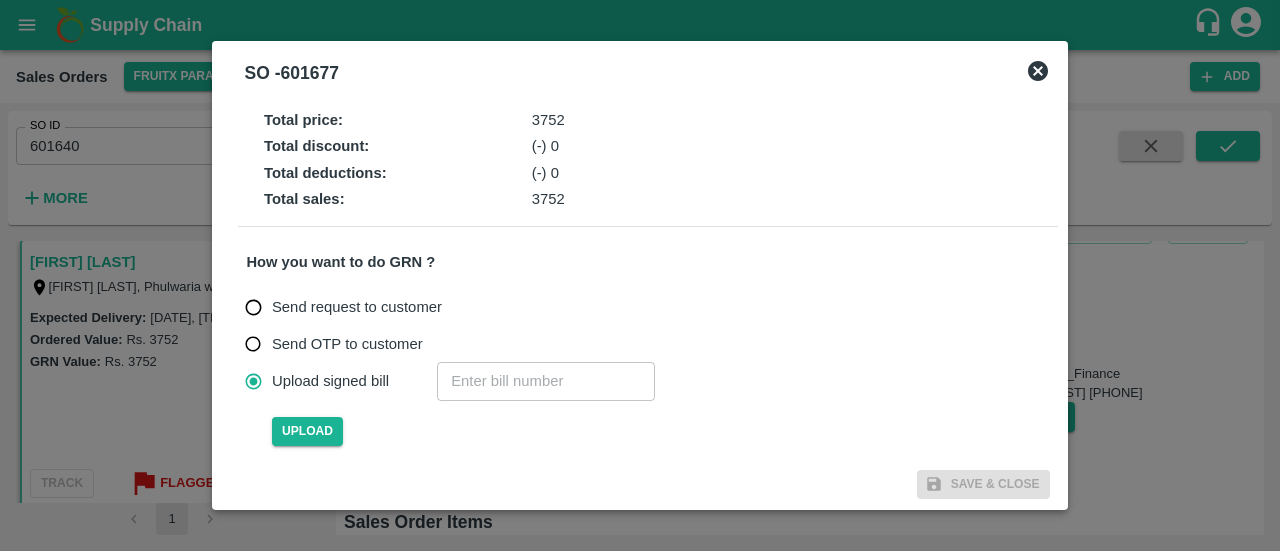 click 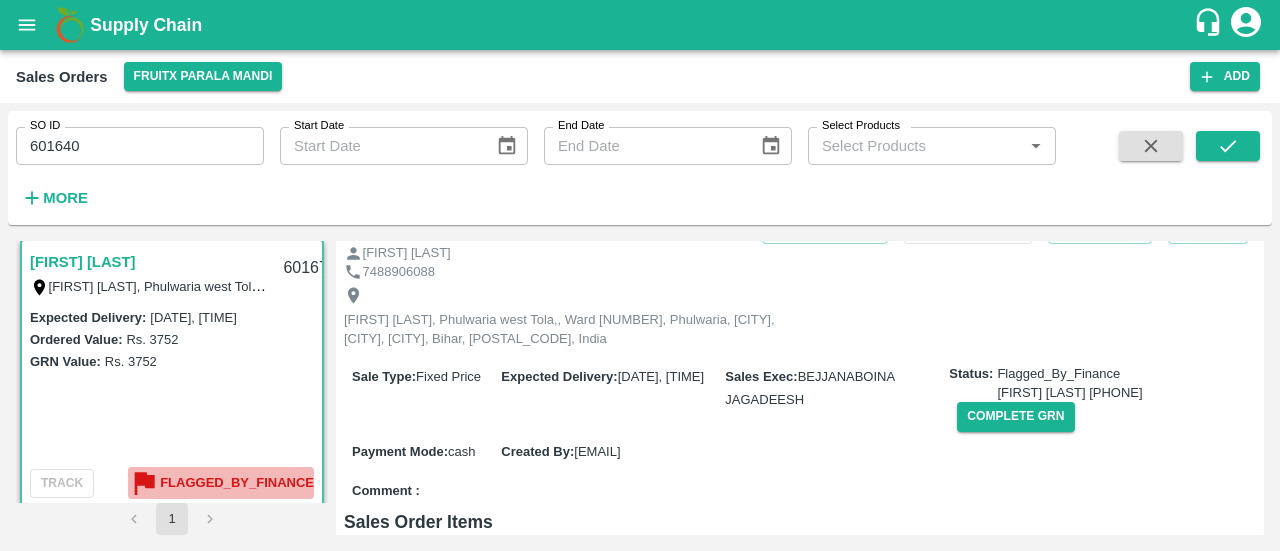 click on "Flagged_By_Finance" at bounding box center (237, 483) 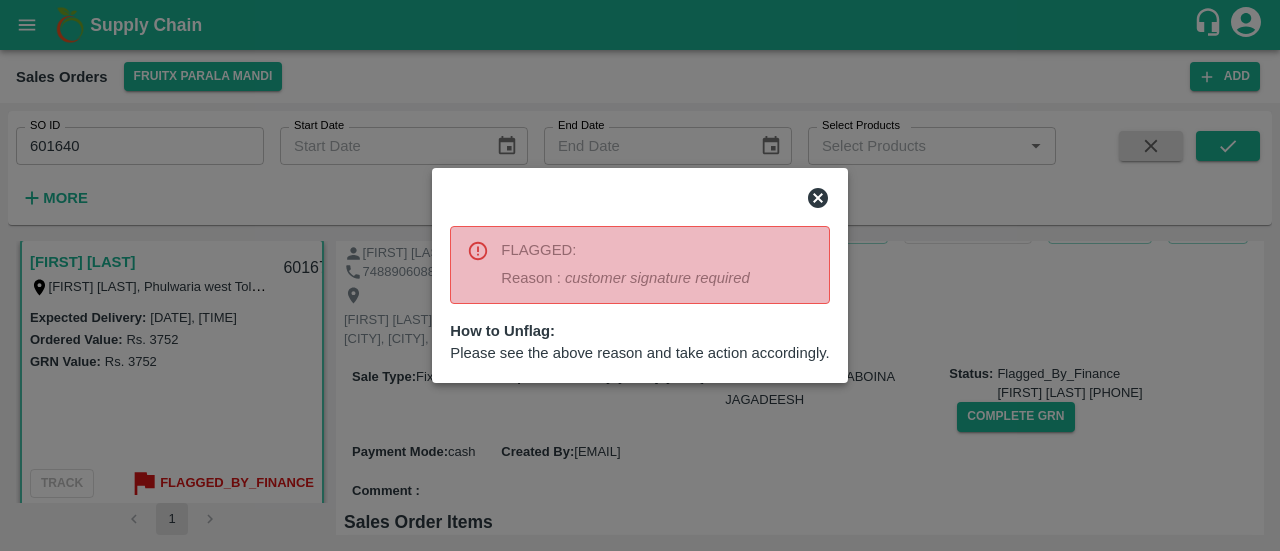click 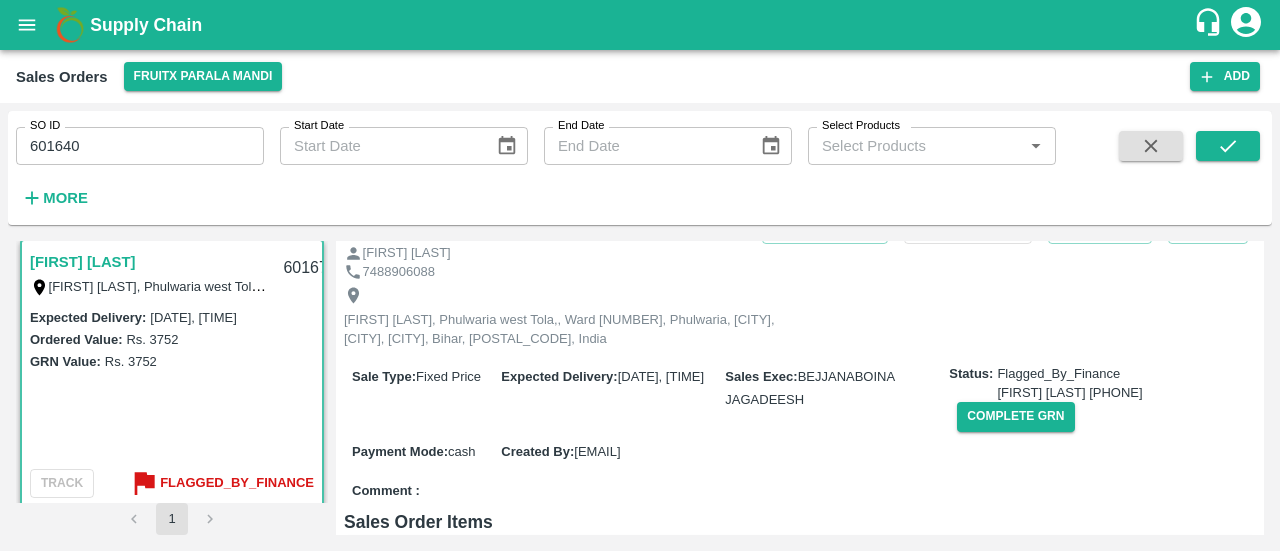 scroll, scrollTop: 0, scrollLeft: 0, axis: both 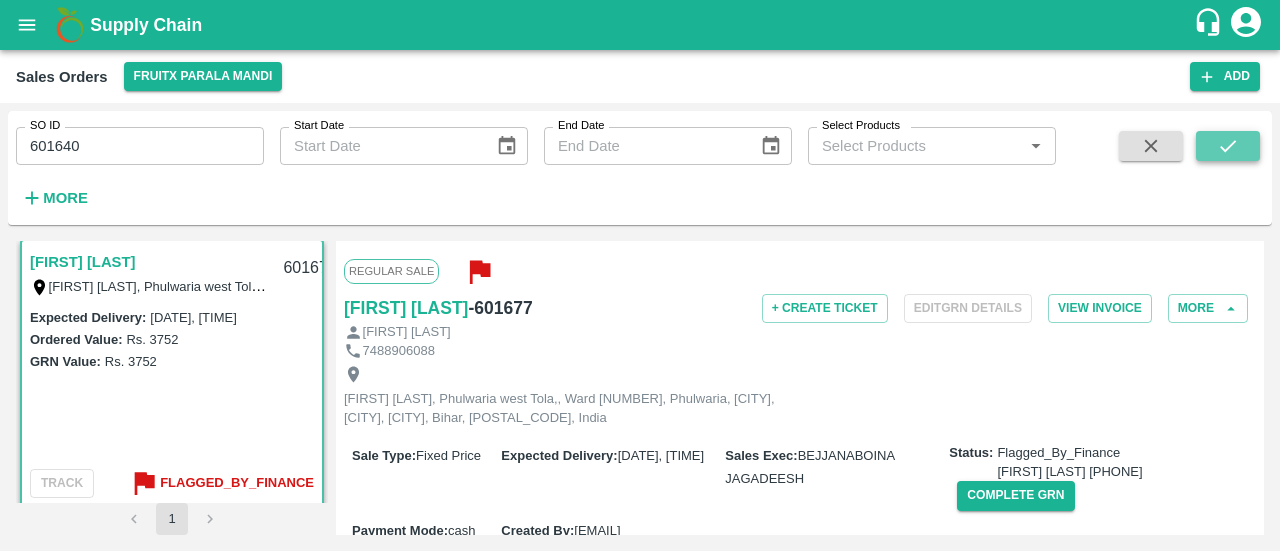 click at bounding box center (1228, 146) 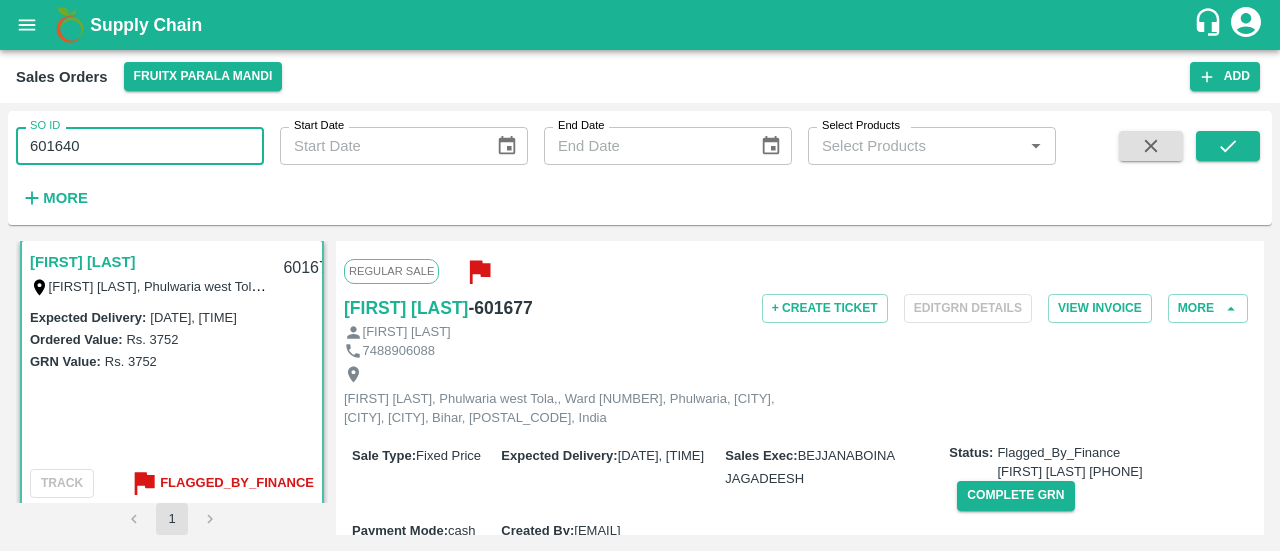click on "601640" at bounding box center [140, 146] 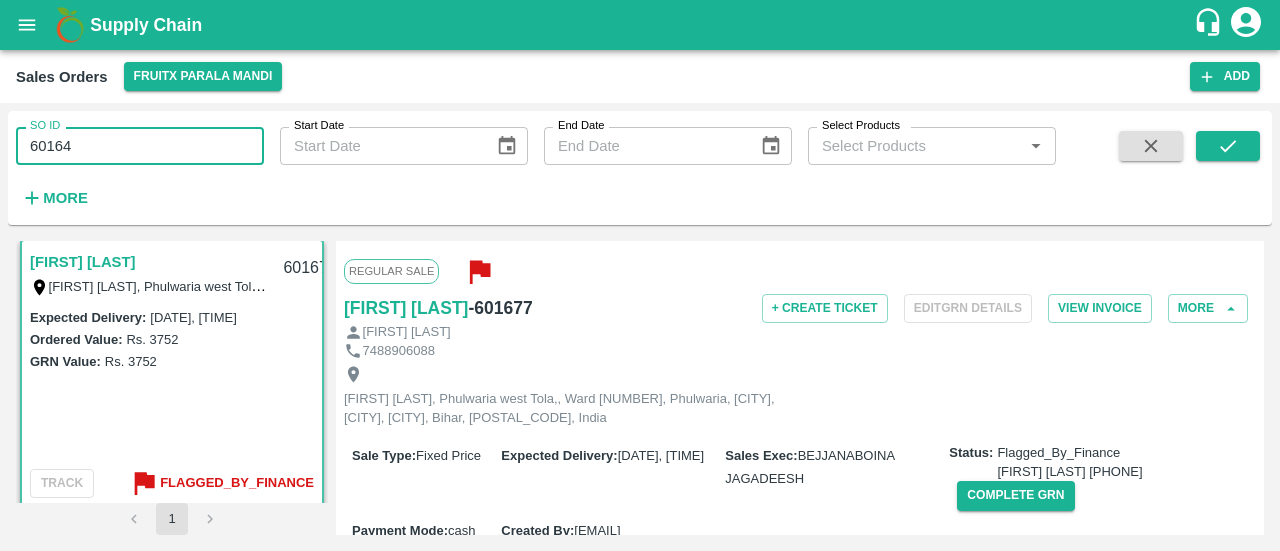 type on "601640" 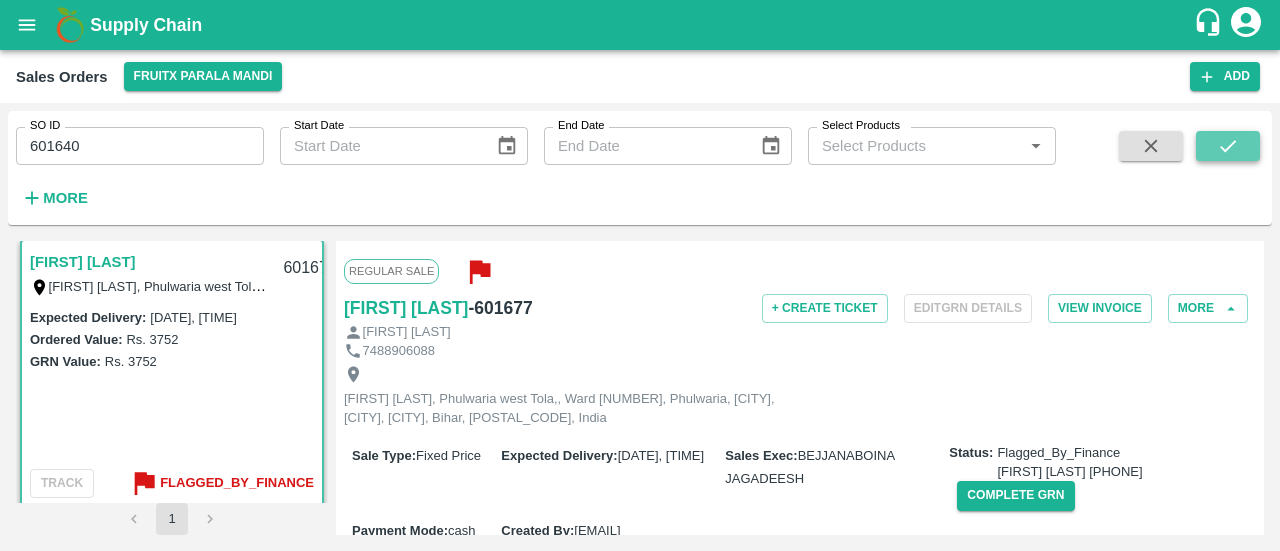 click at bounding box center [1228, 146] 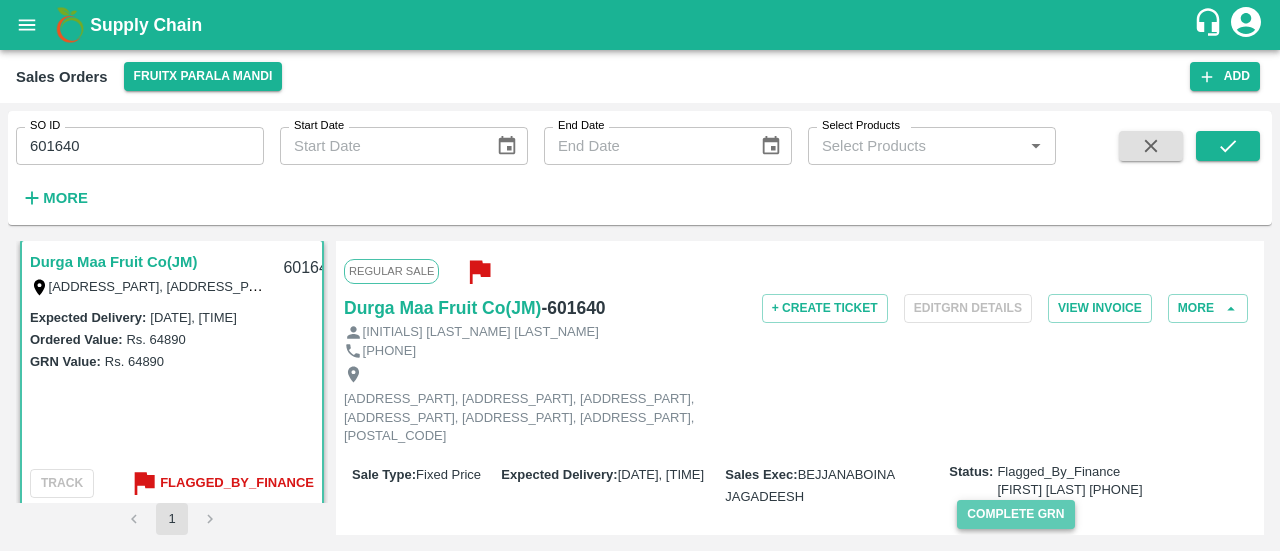 click on "Complete GRN" at bounding box center [1015, 514] 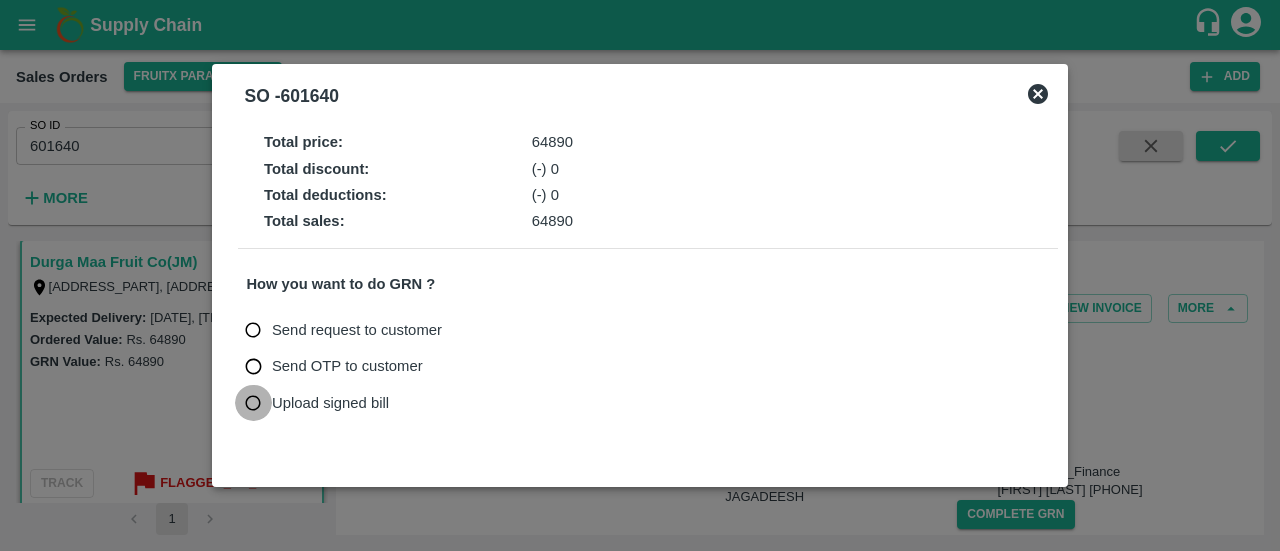 click on "Upload signed bill" at bounding box center (253, 403) 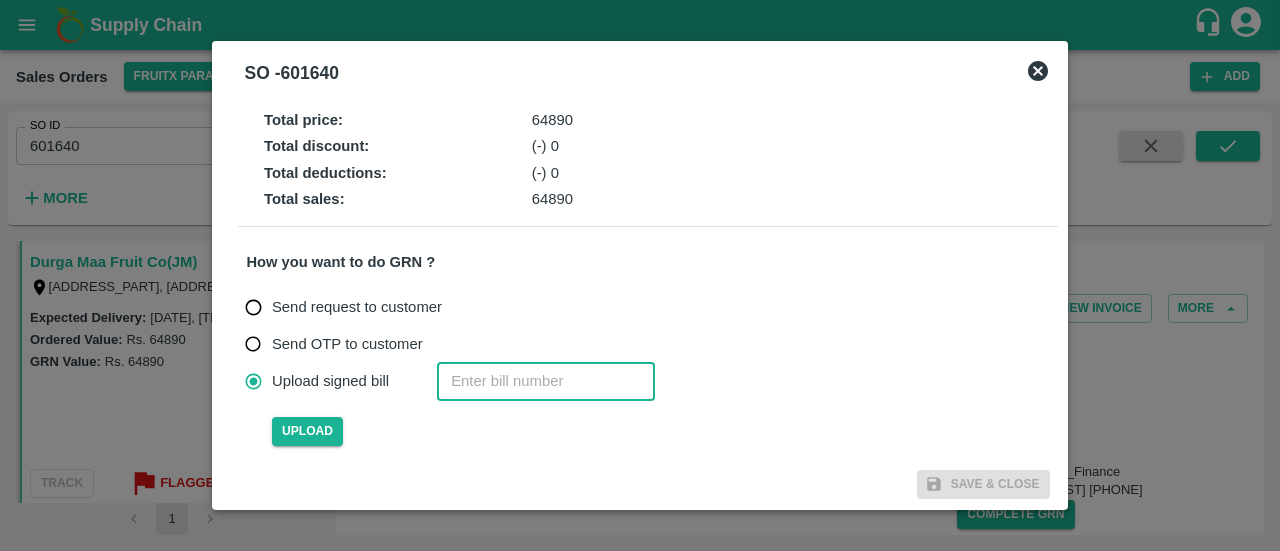 click at bounding box center [546, 381] 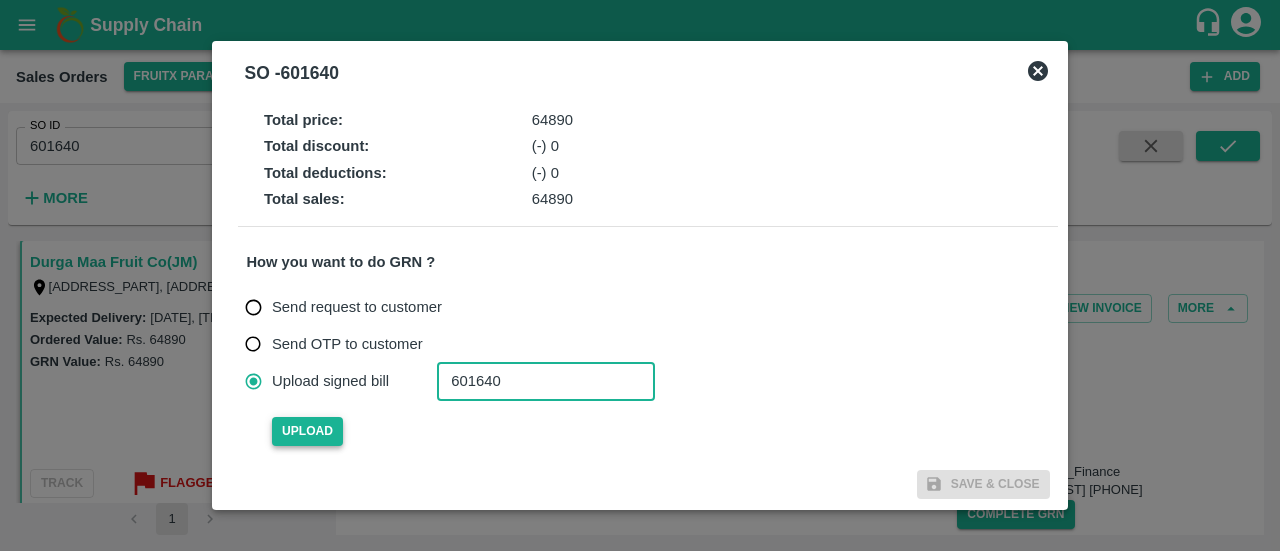 type on "601640" 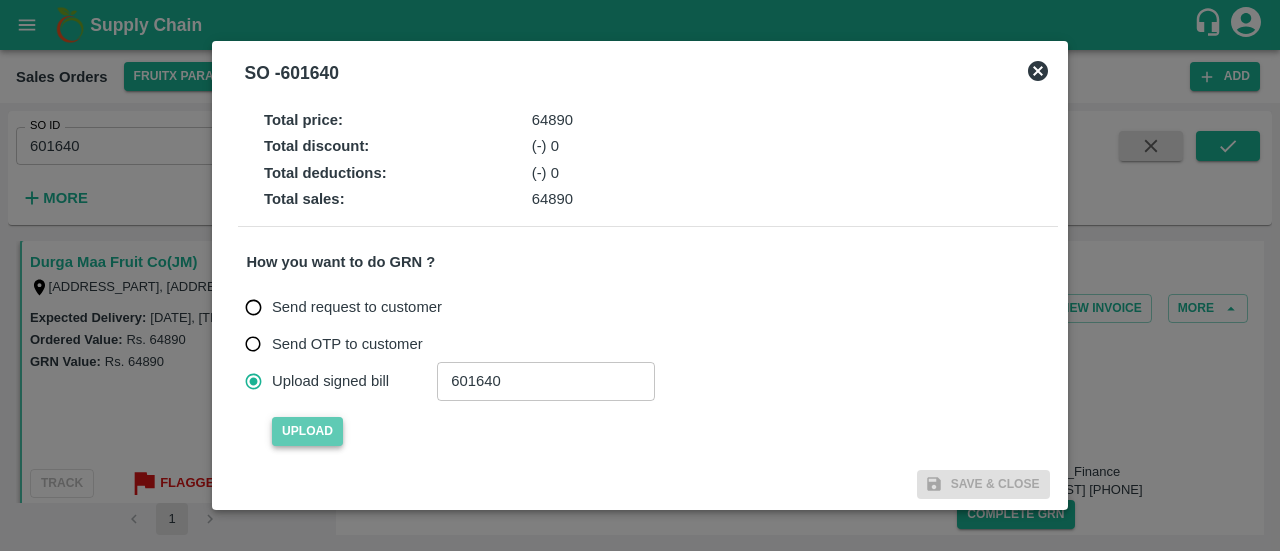 click on "Upload" at bounding box center (307, 431) 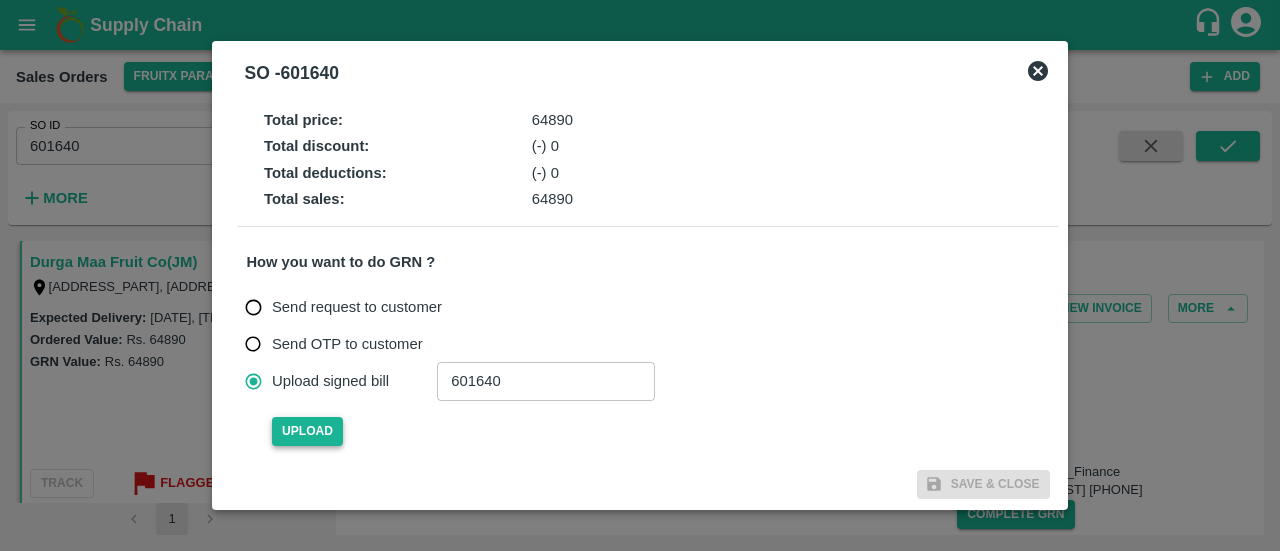 type 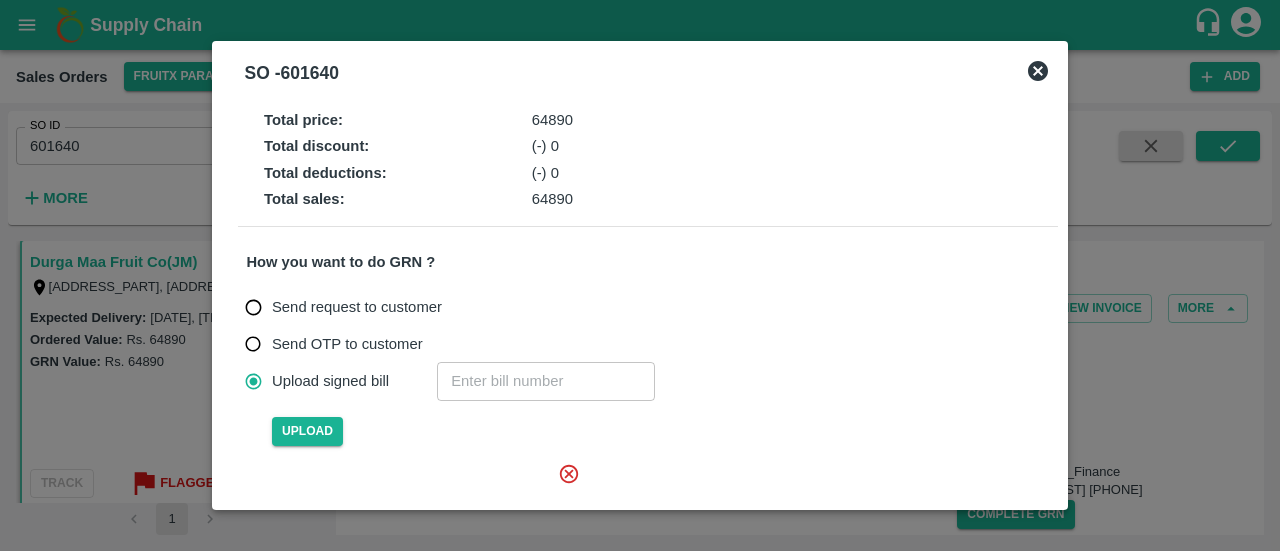 scroll, scrollTop: 179, scrollLeft: 0, axis: vertical 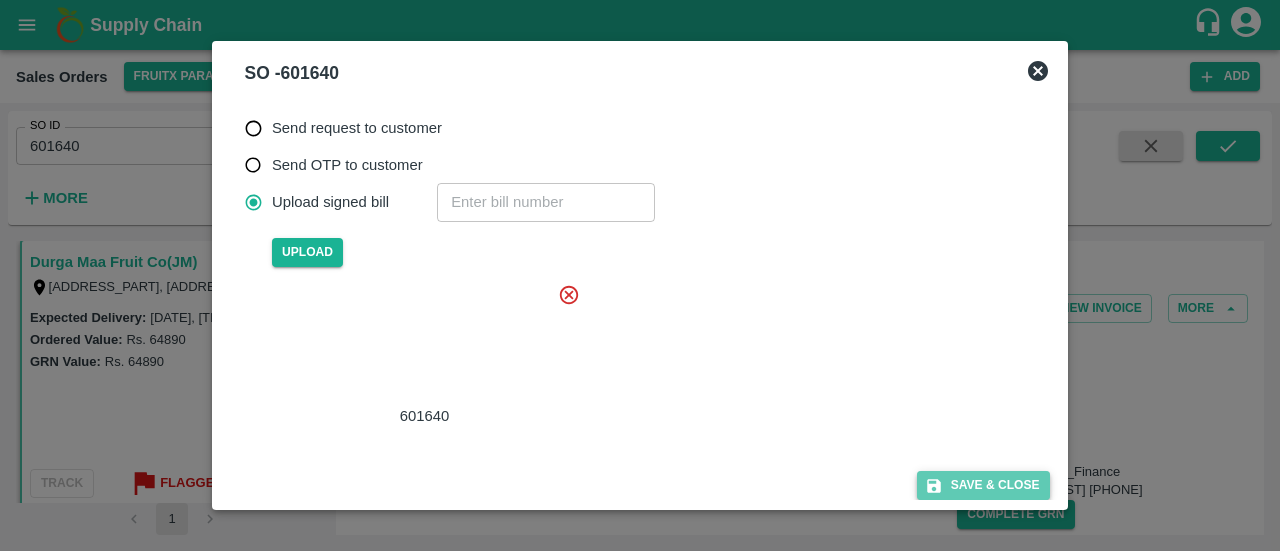 click on "Save & Close" at bounding box center [983, 485] 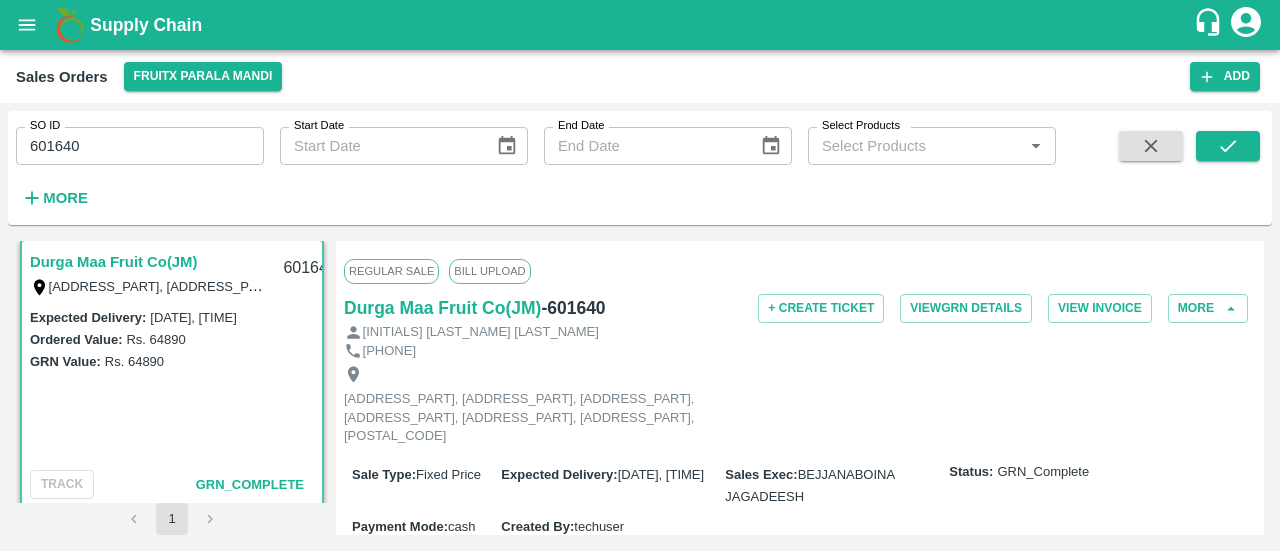 click on "601640" at bounding box center [140, 146] 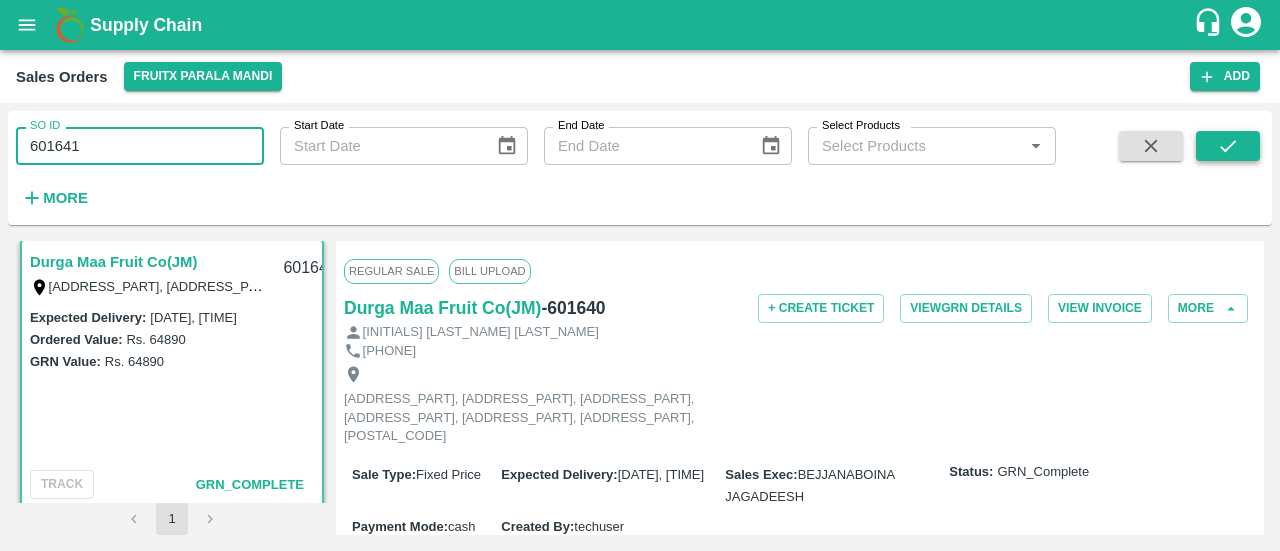 type on "601641" 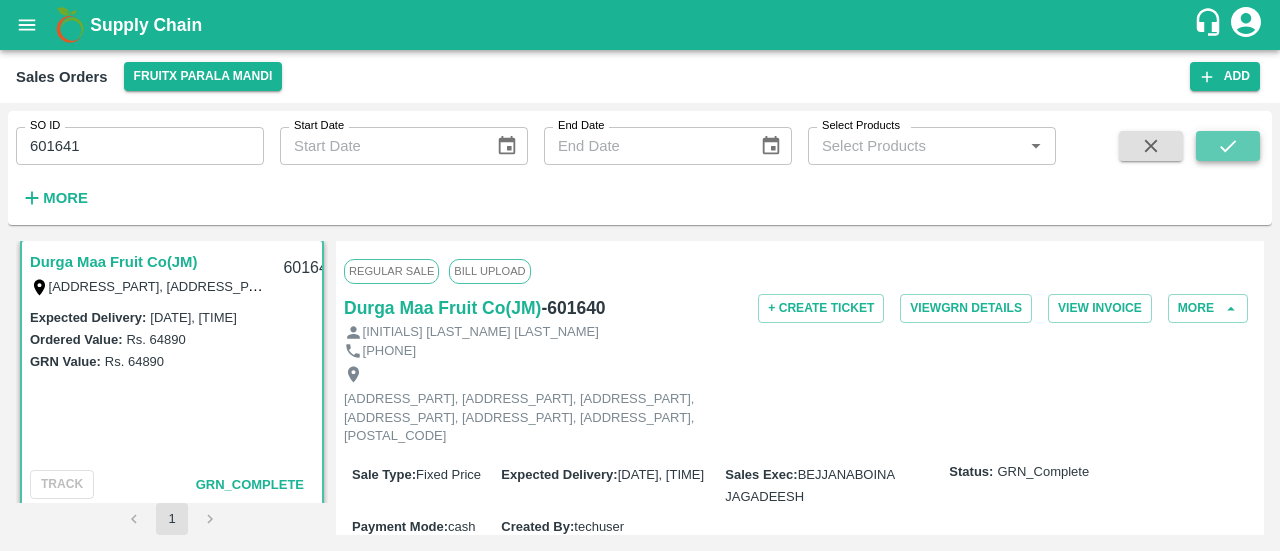 click 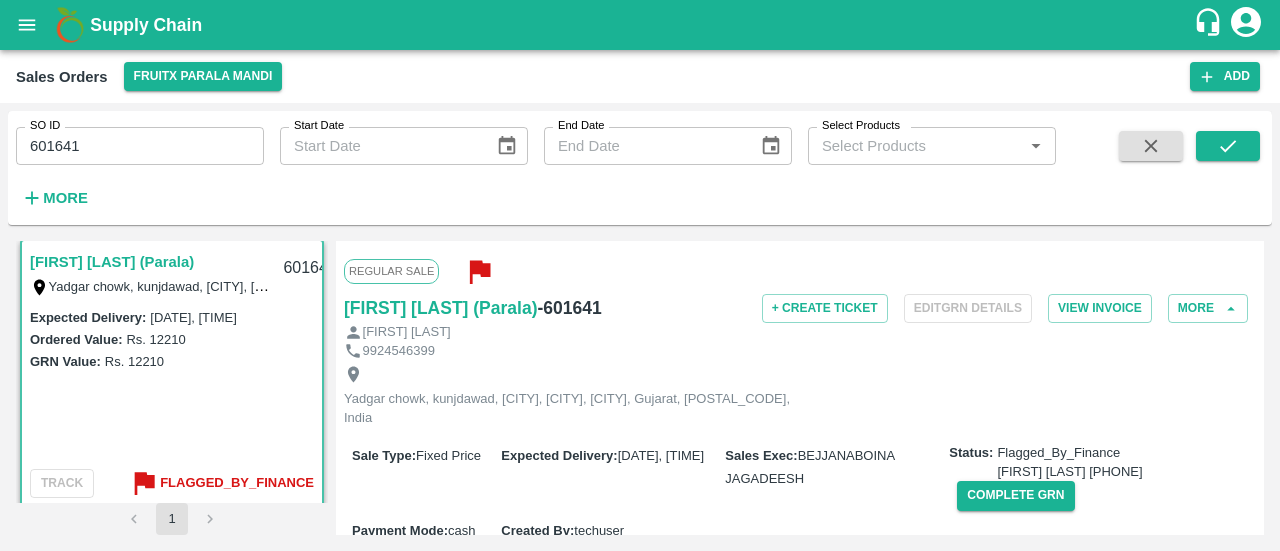 scroll, scrollTop: 84, scrollLeft: 0, axis: vertical 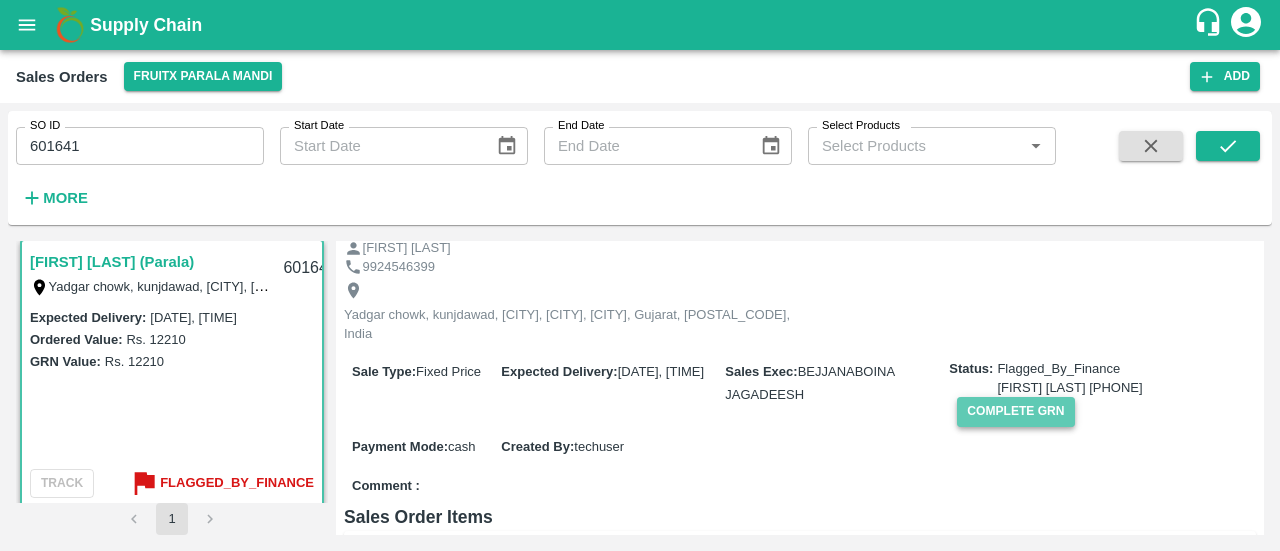 click on "Complete GRN" at bounding box center (1015, 411) 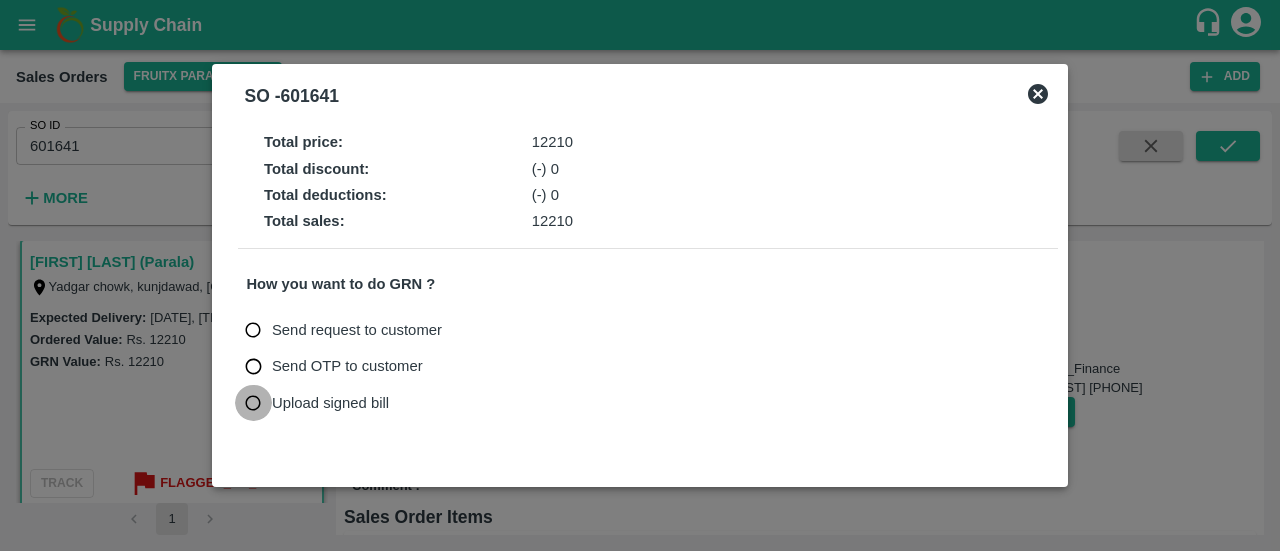 click on "Upload signed bill" at bounding box center [253, 403] 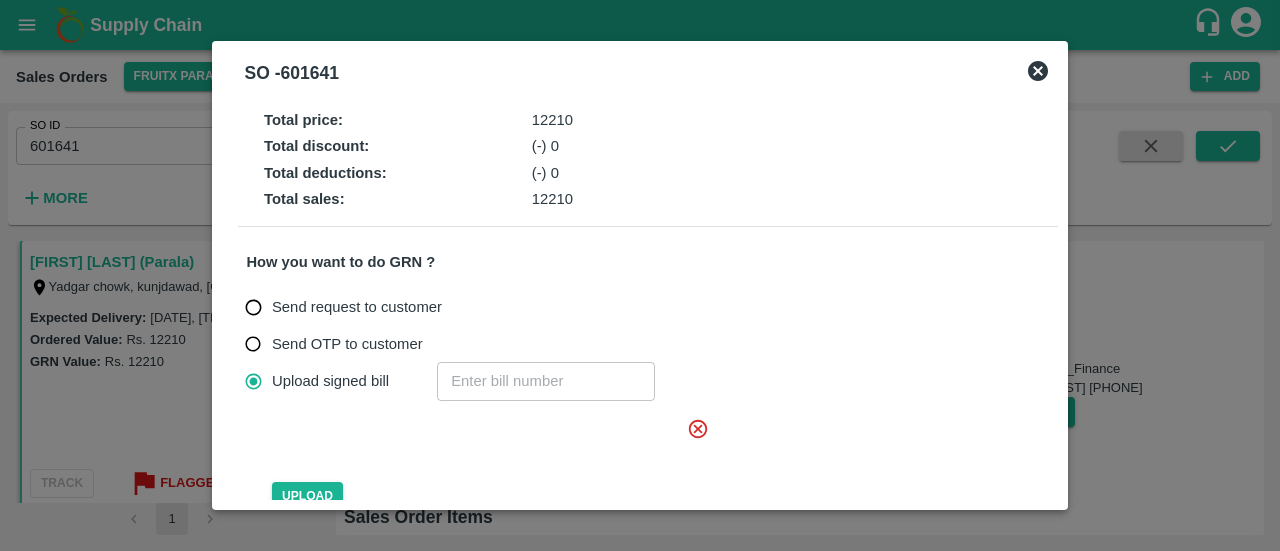 click 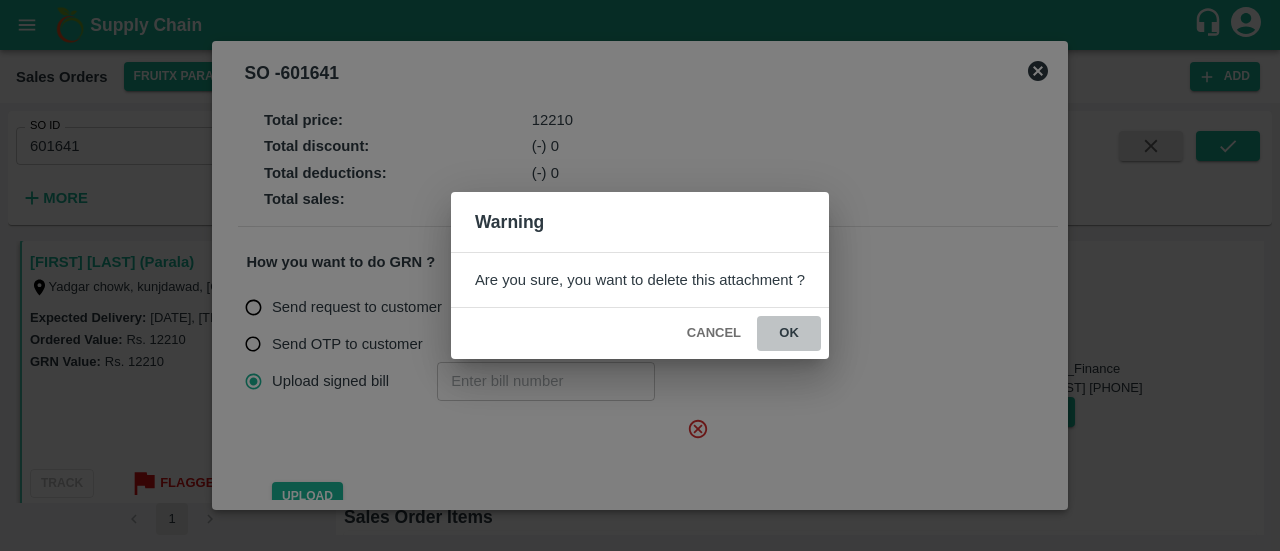 click on "ok" at bounding box center [789, 333] 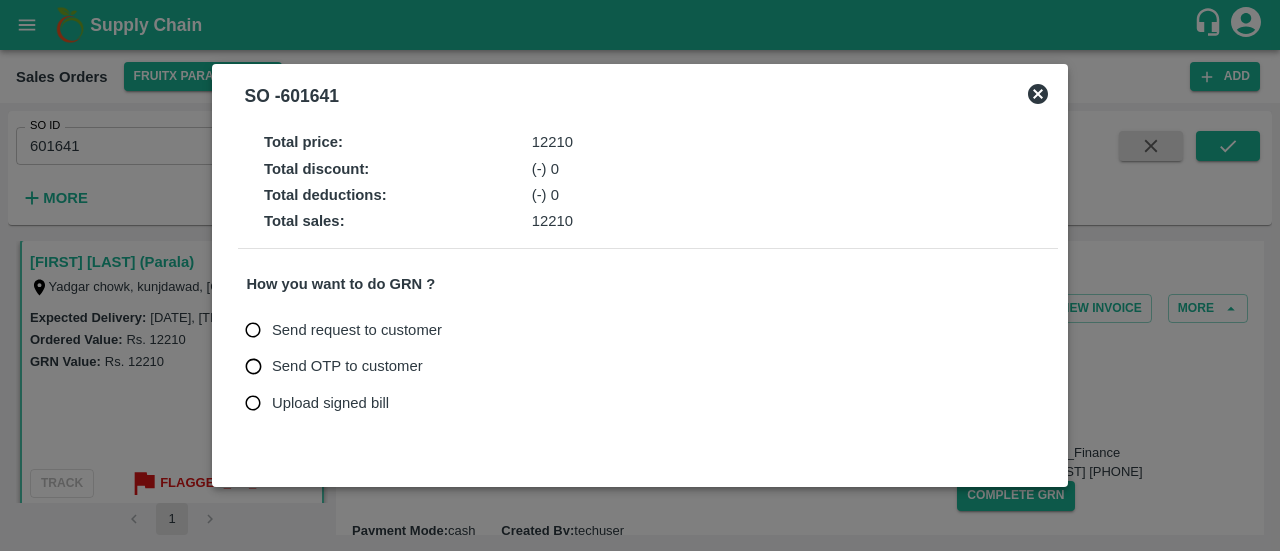 click on "Upload signed bill" at bounding box center (253, 403) 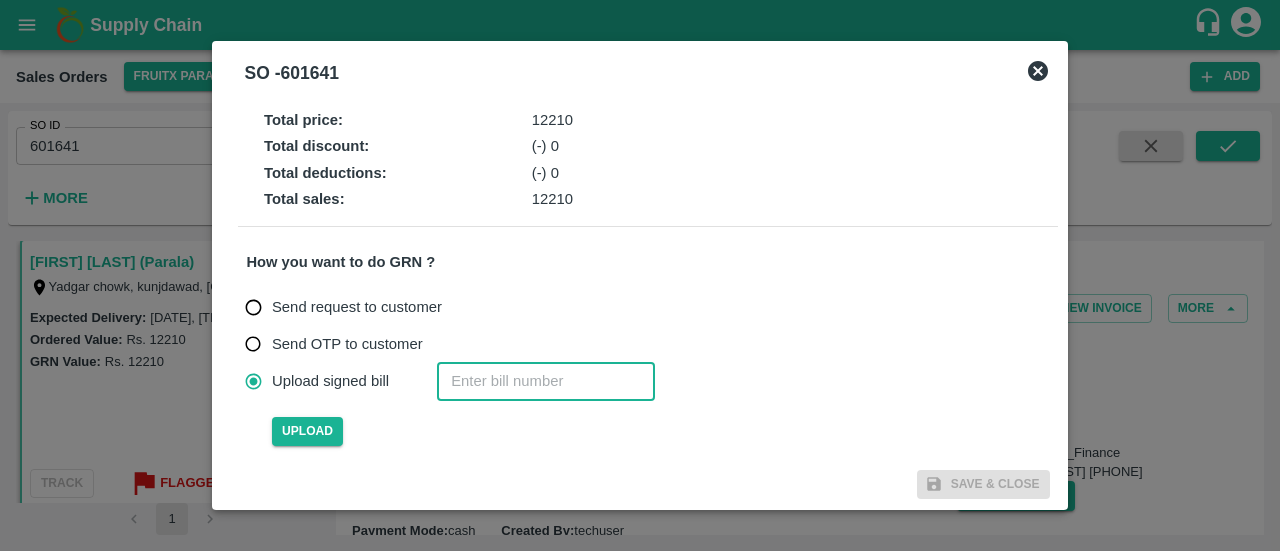 click at bounding box center [546, 381] 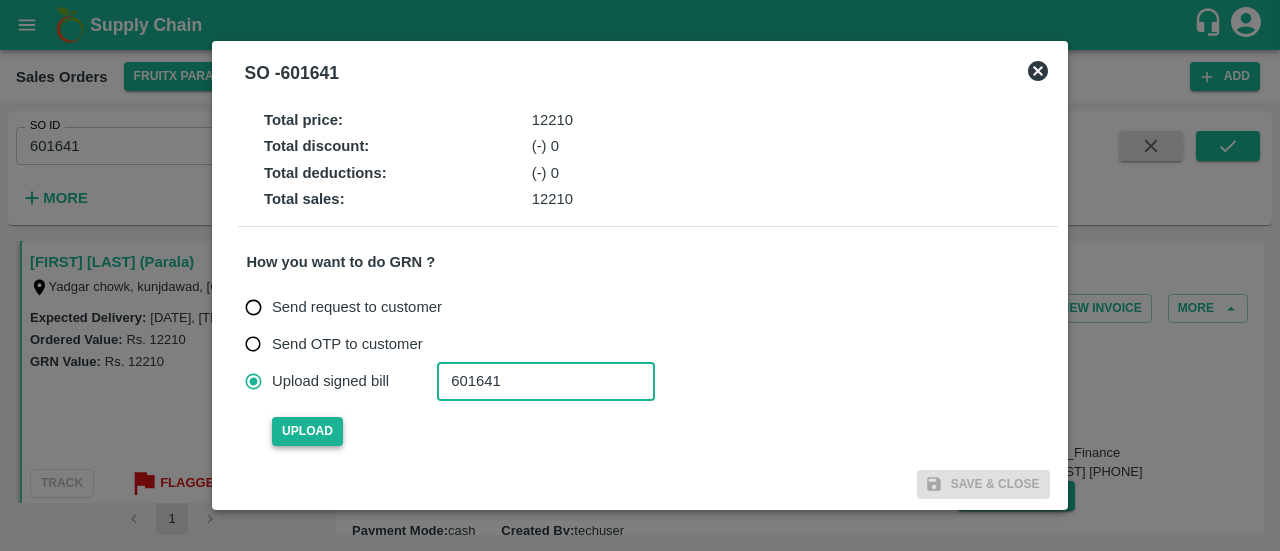 type on "601641" 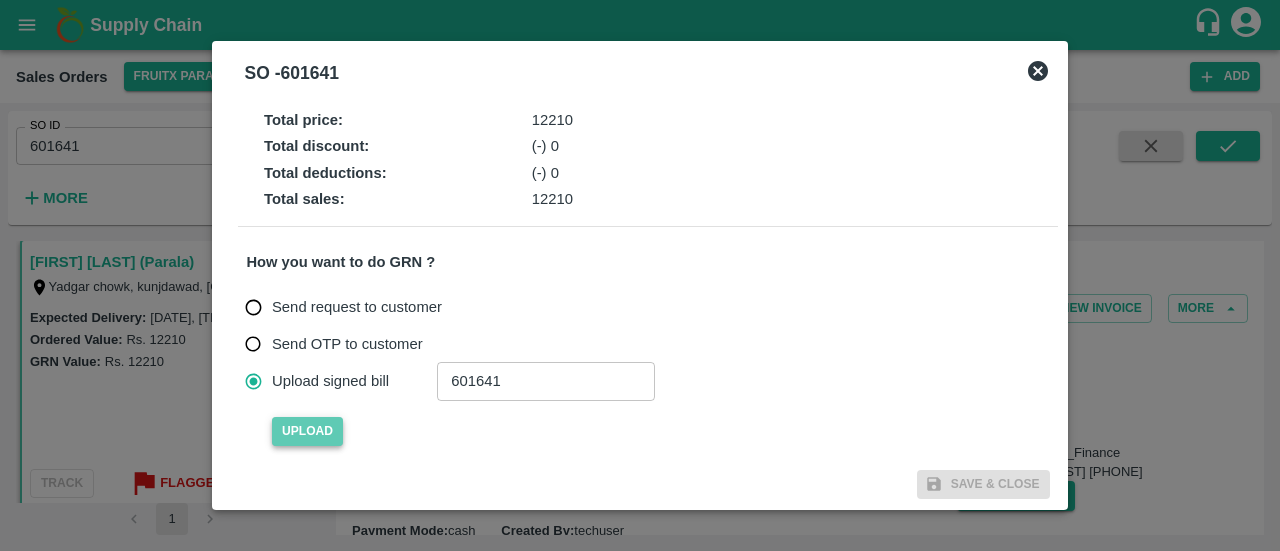 click on "Upload" at bounding box center [307, 431] 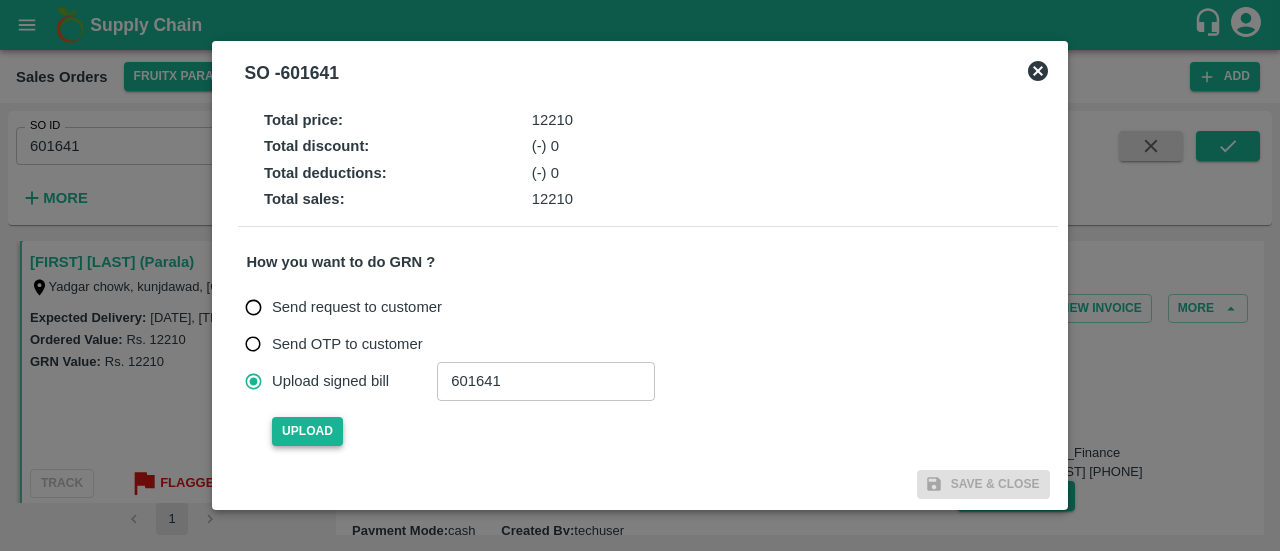 type 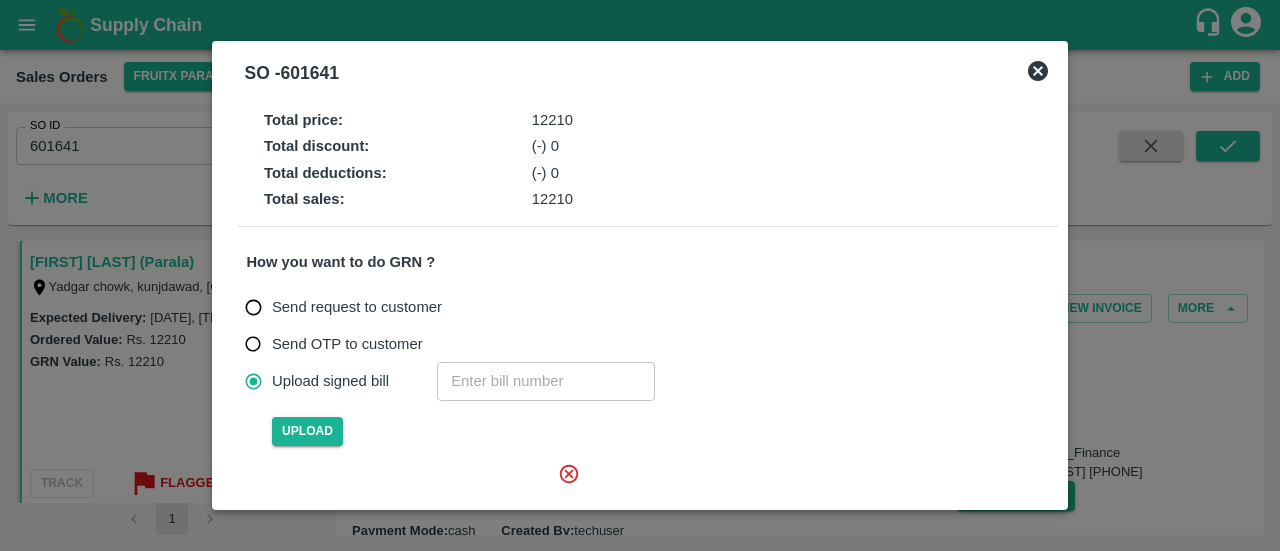 scroll, scrollTop: 179, scrollLeft: 0, axis: vertical 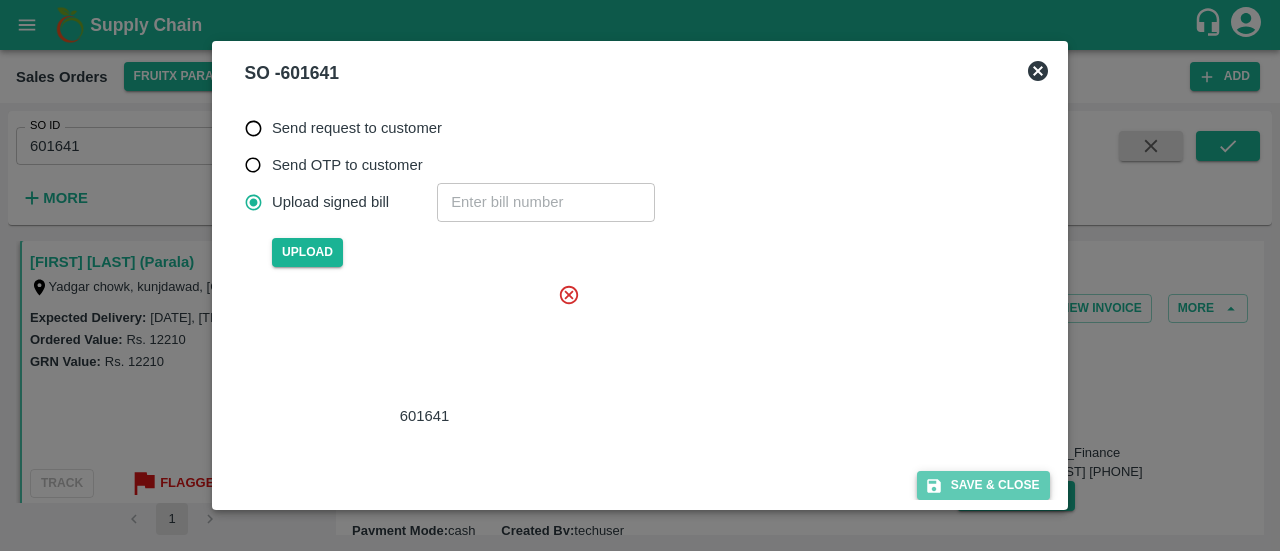 click on "Save & Close" at bounding box center [983, 485] 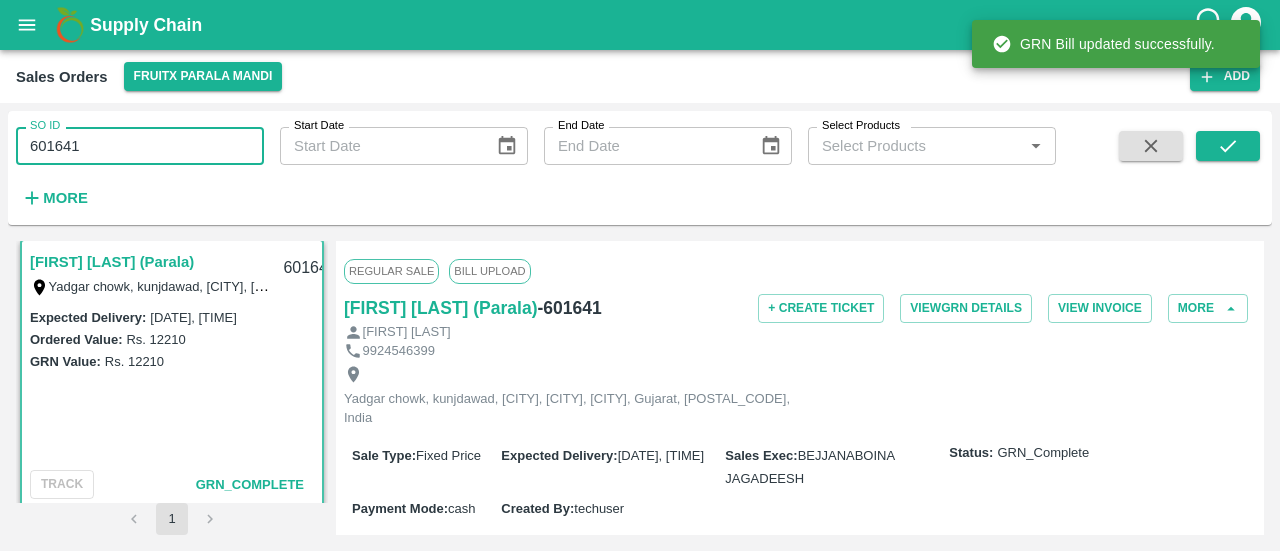 click on "601641" at bounding box center (140, 146) 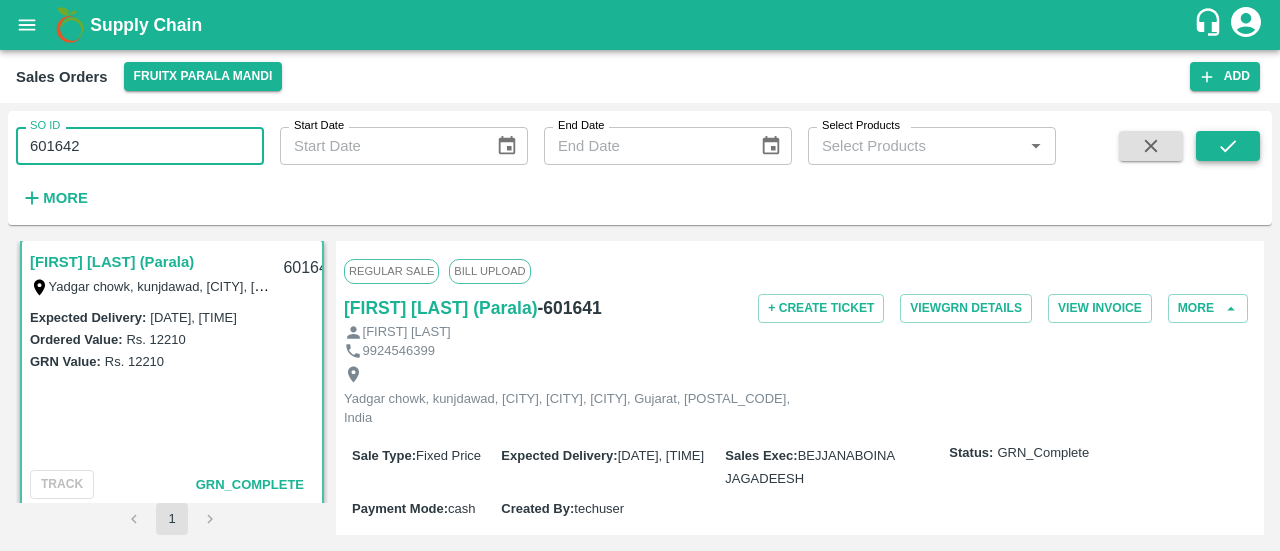 type on "601642" 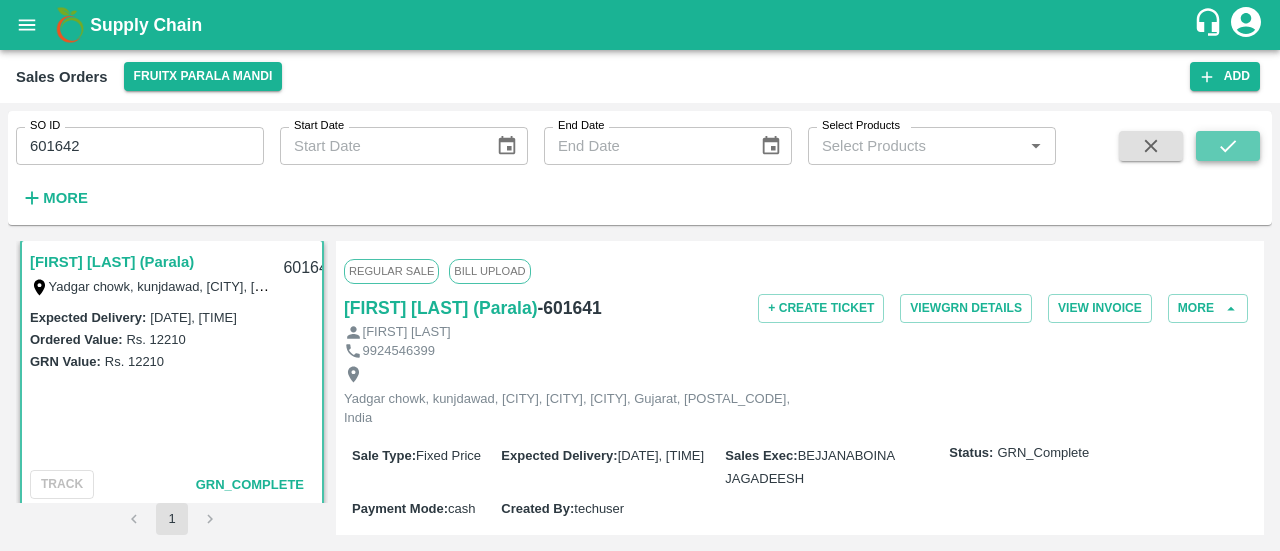 click 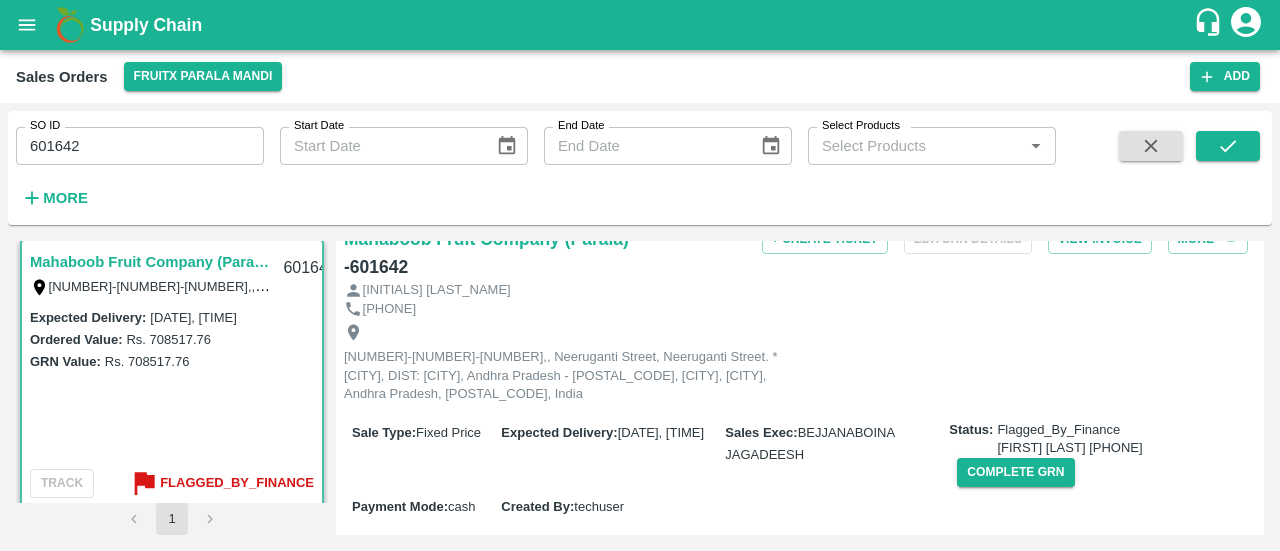 scroll, scrollTop: 76, scrollLeft: 0, axis: vertical 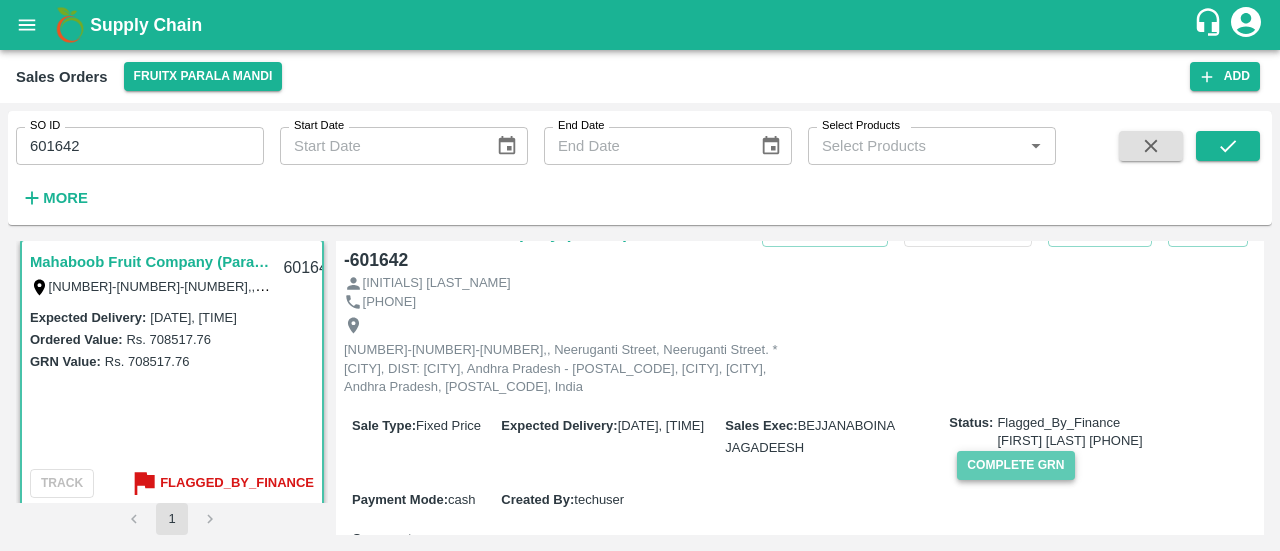 click on "Complete GRN" at bounding box center (1015, 465) 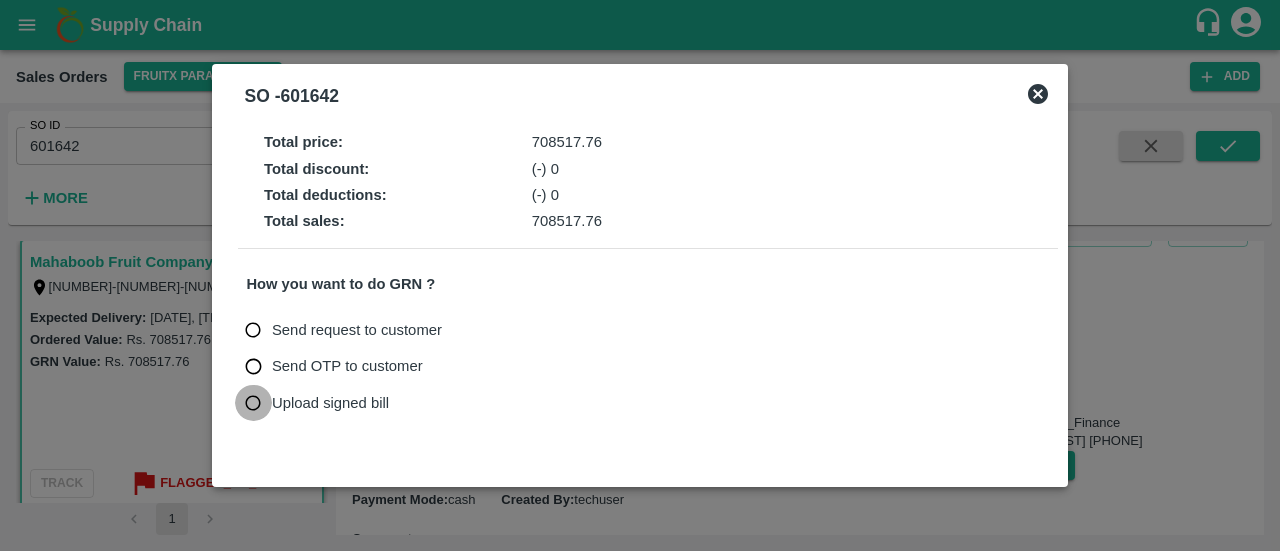 click on "Upload signed bill" at bounding box center (253, 403) 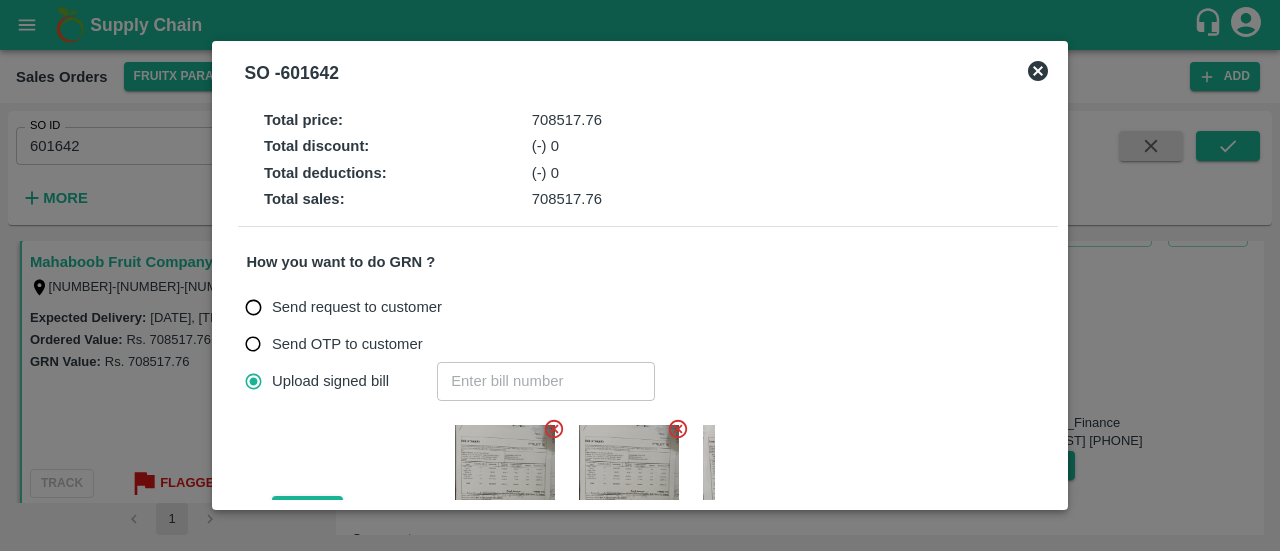 click 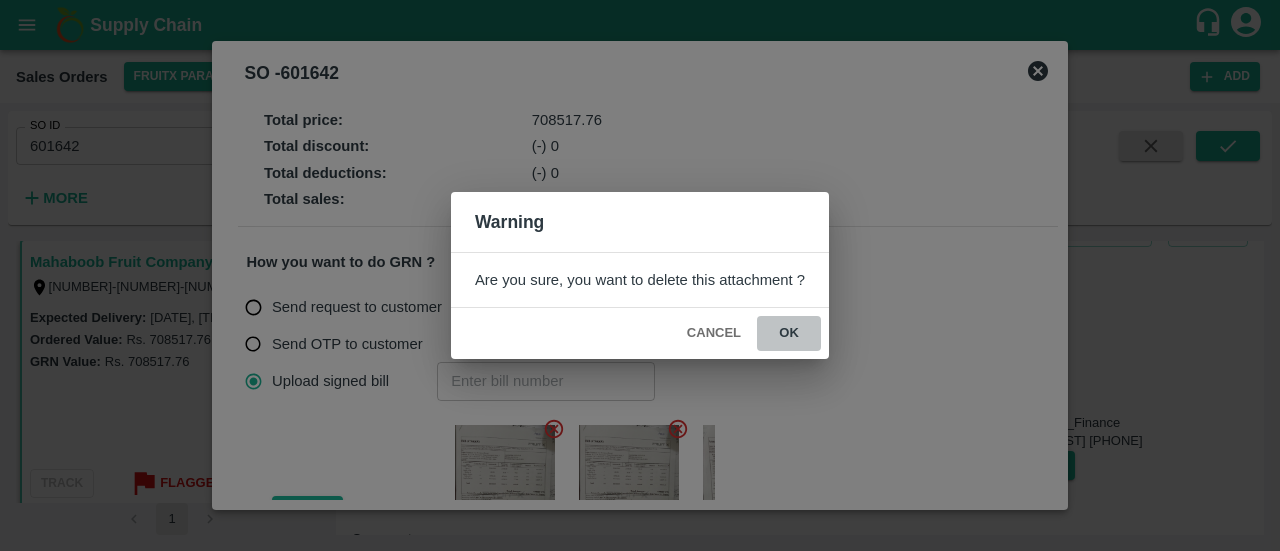 click on "ok" at bounding box center (789, 333) 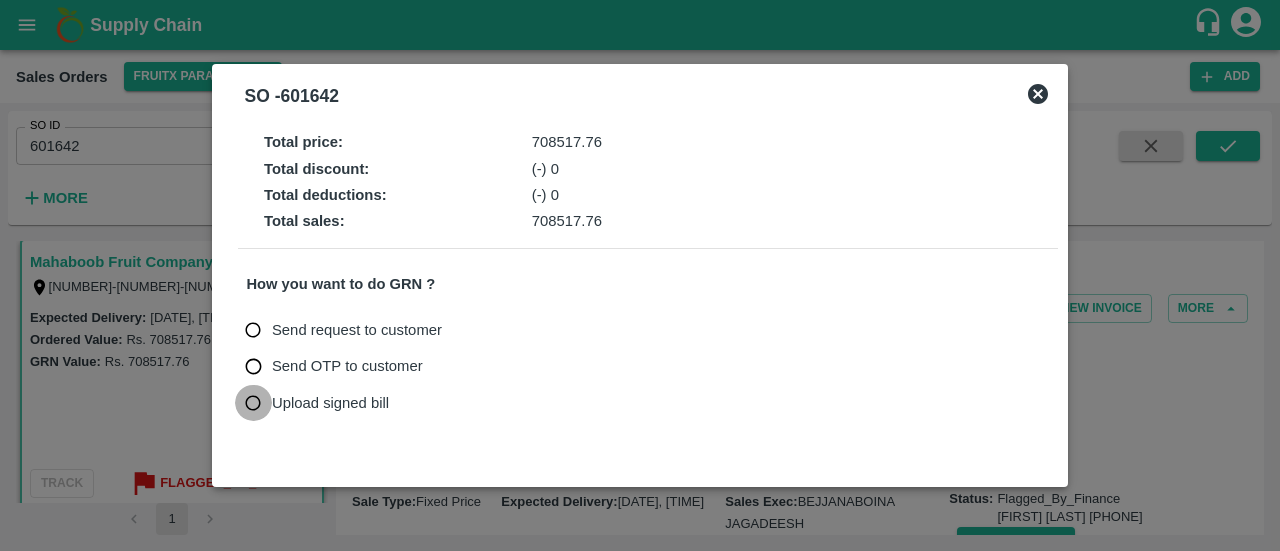 click on "Upload signed bill" at bounding box center [253, 403] 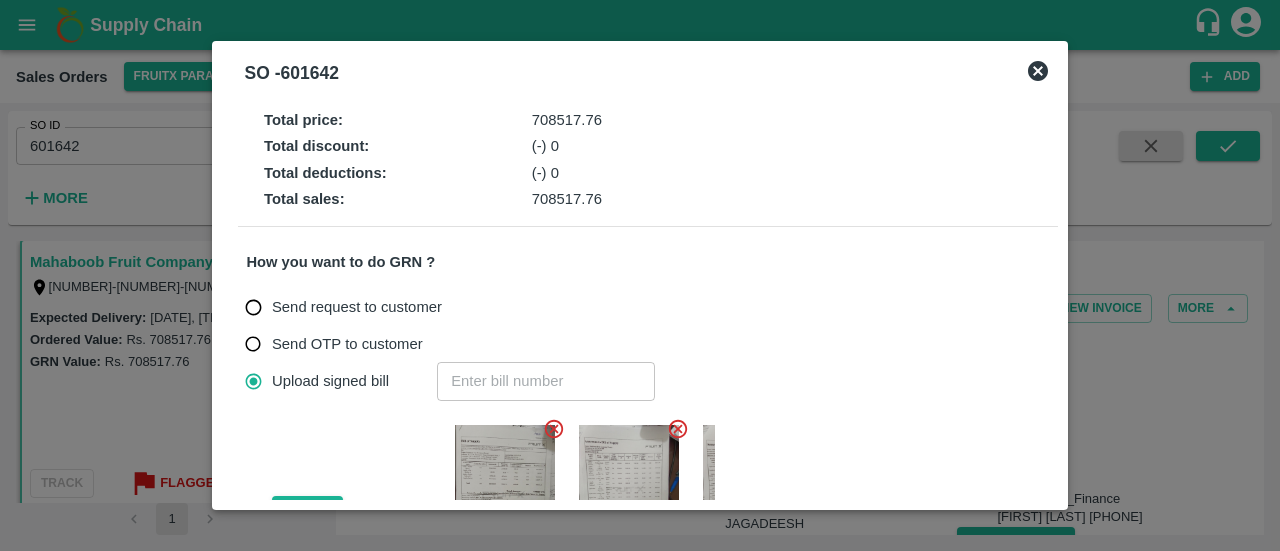 click 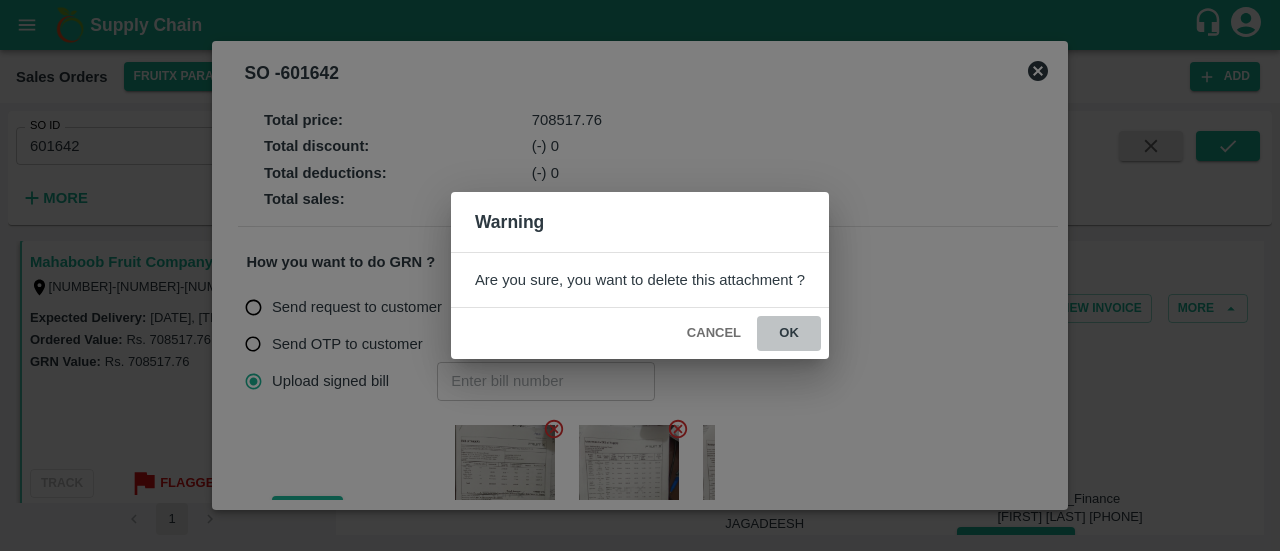 click on "ok" at bounding box center [789, 333] 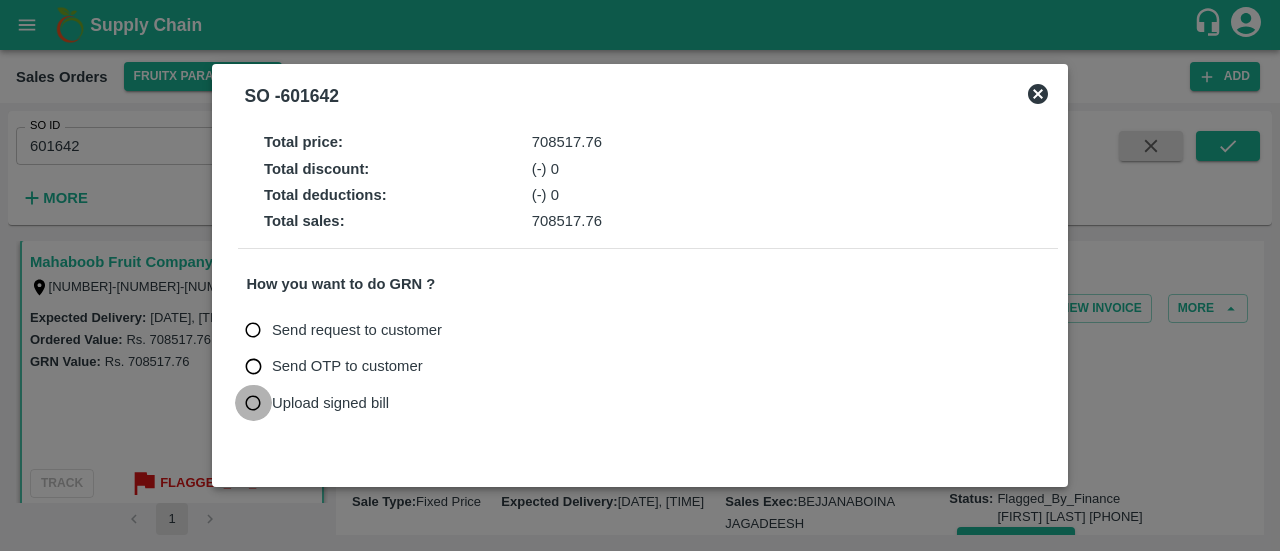 click on "Upload signed bill" at bounding box center [253, 403] 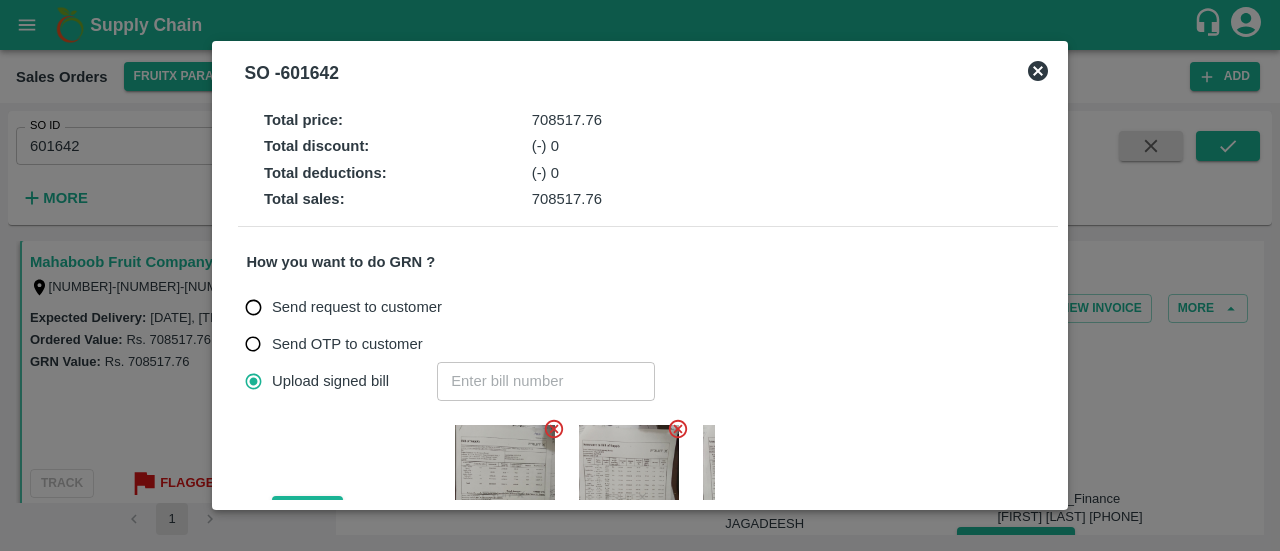 click 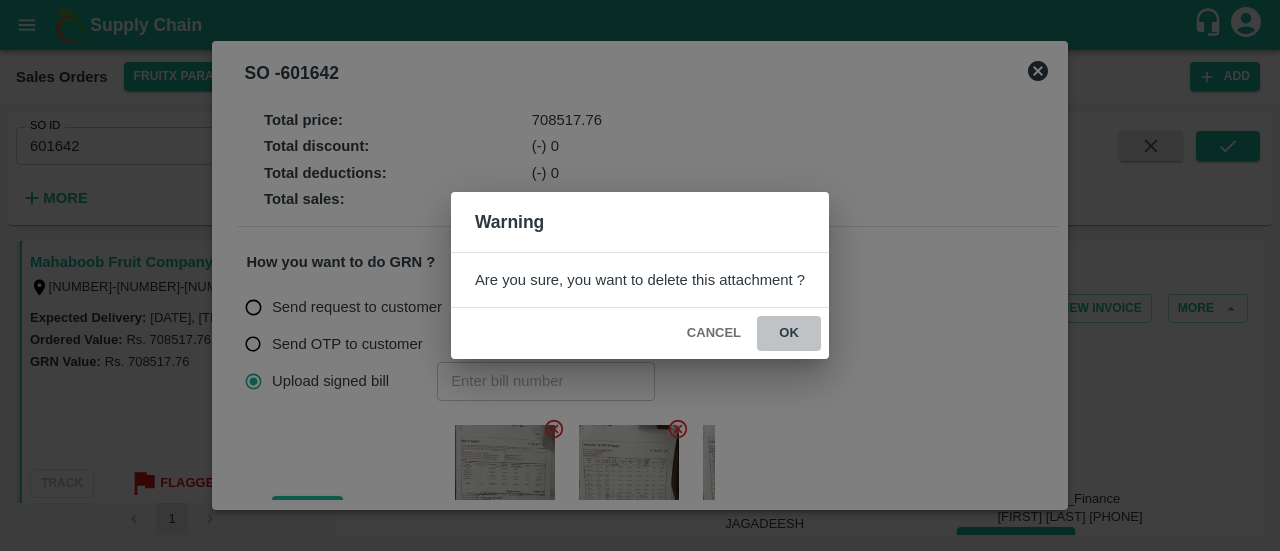 click on "ok" at bounding box center (789, 333) 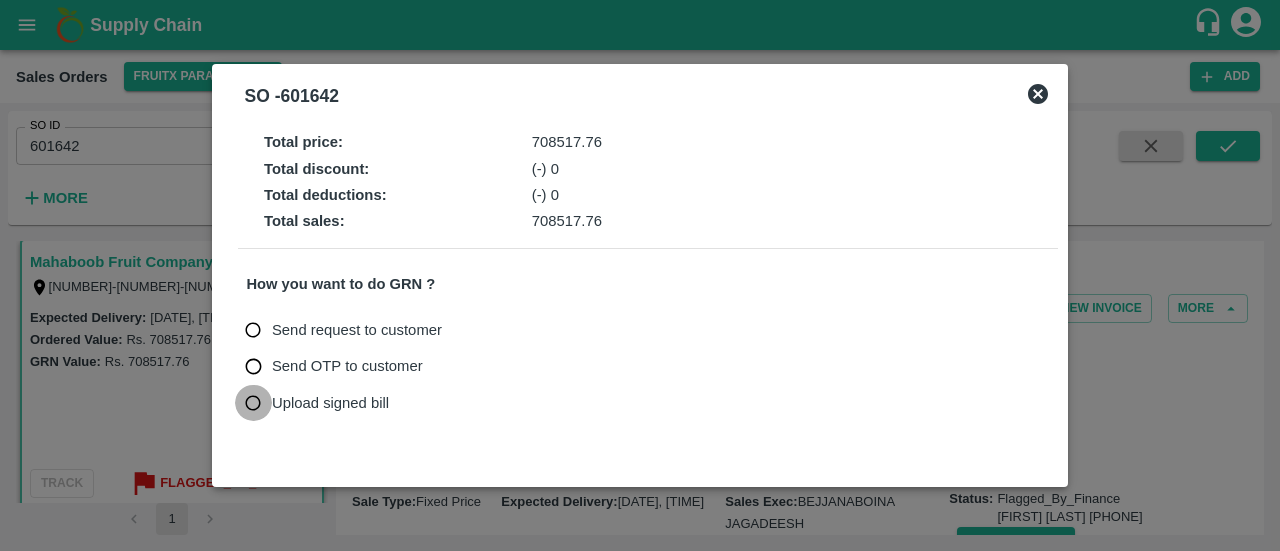 click on "Upload signed bill" at bounding box center [253, 403] 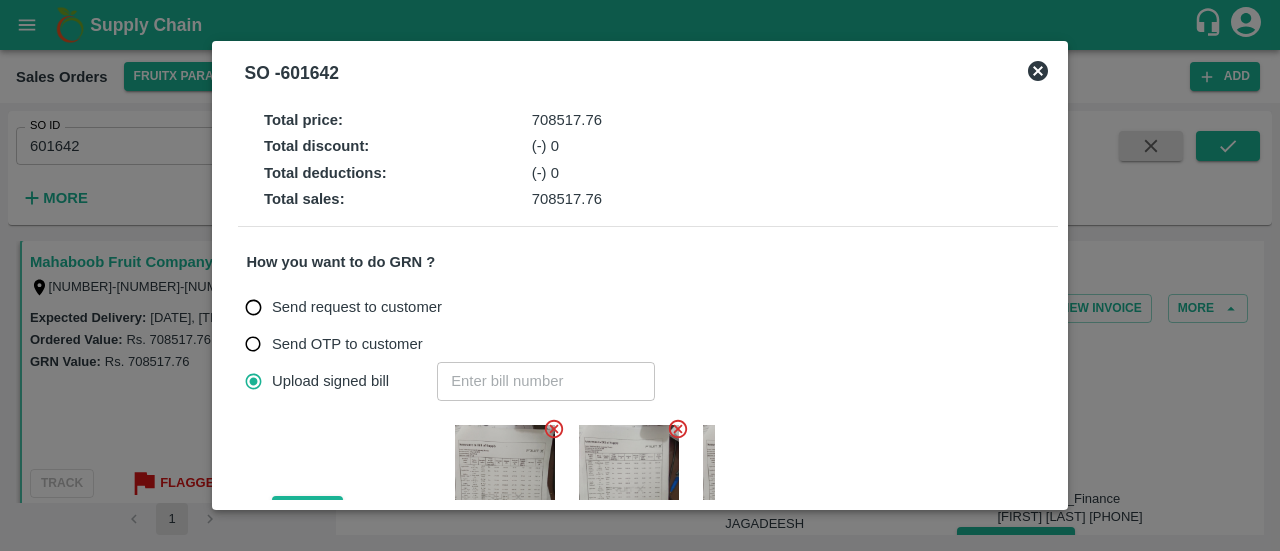 click 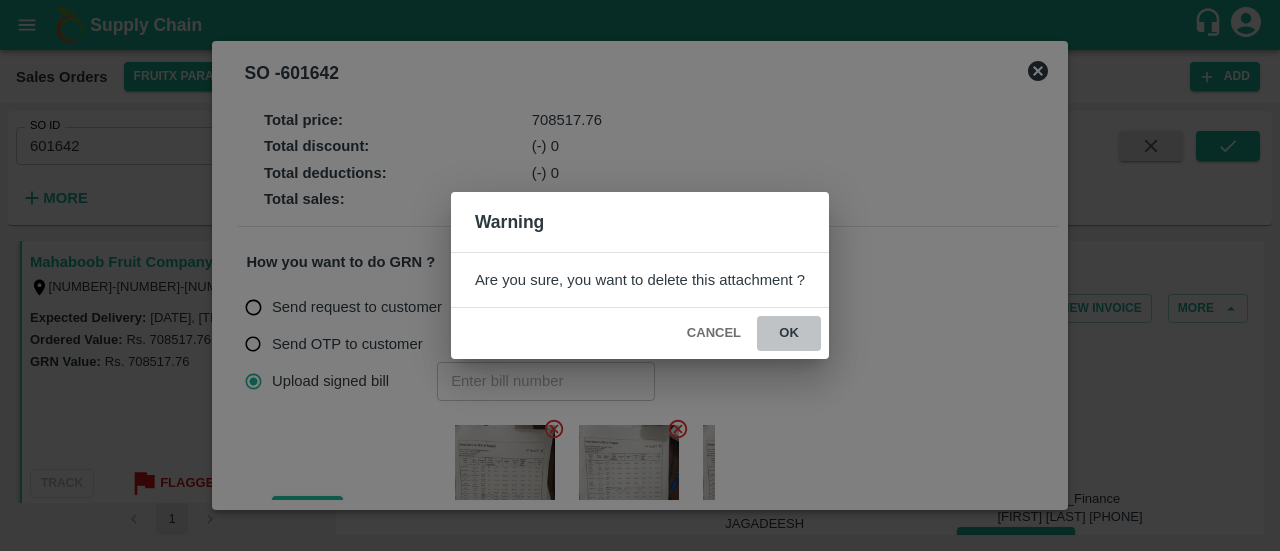 click on "ok" at bounding box center [789, 333] 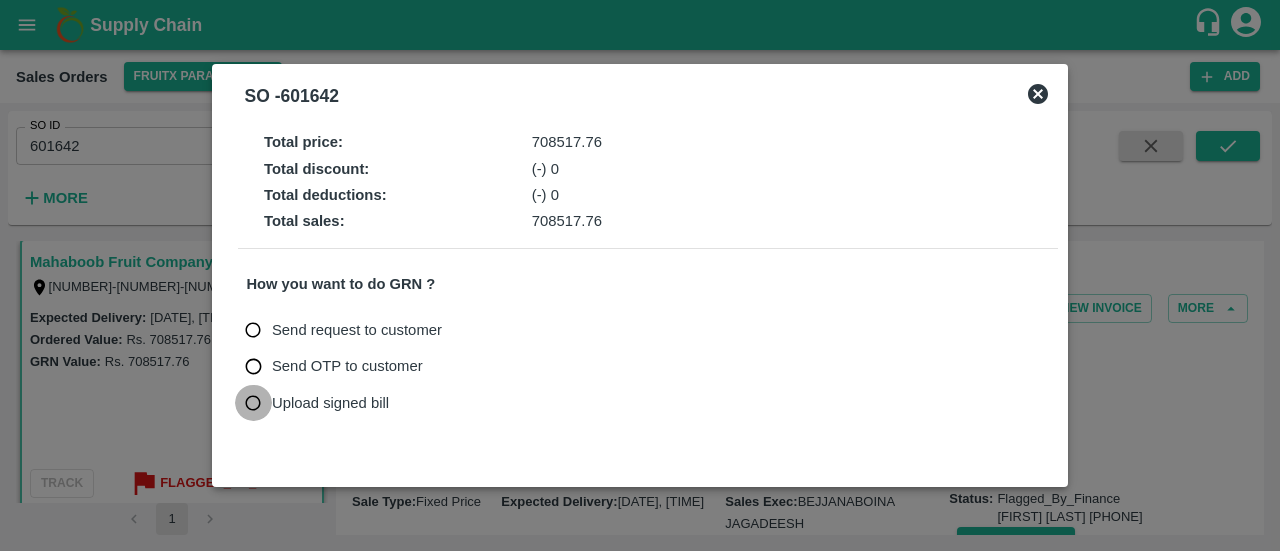 click on "Upload signed bill" at bounding box center (253, 403) 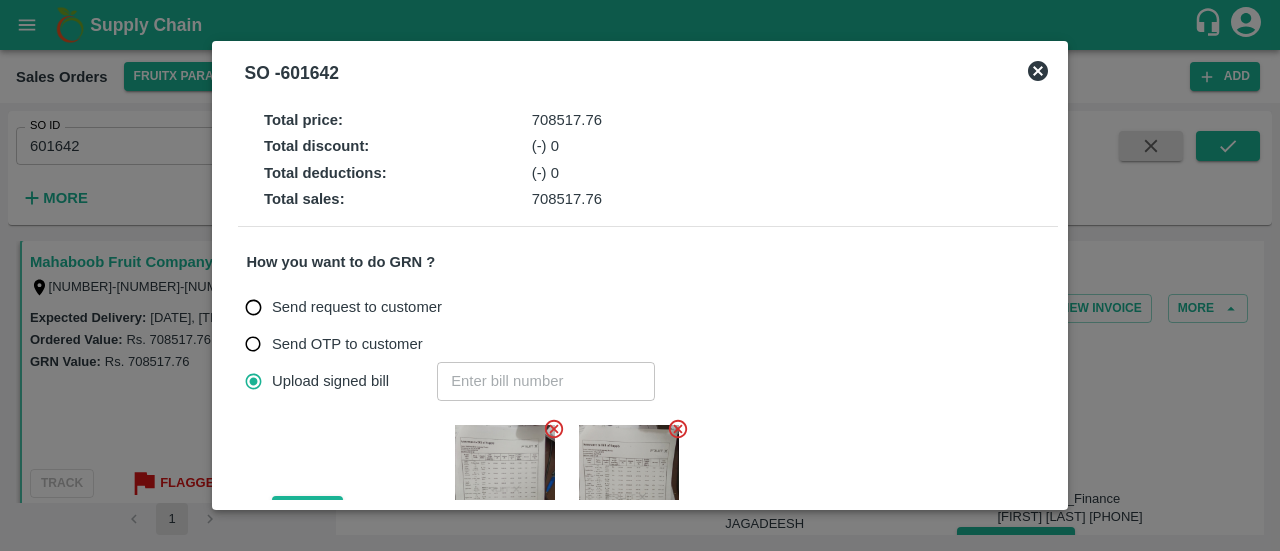 click 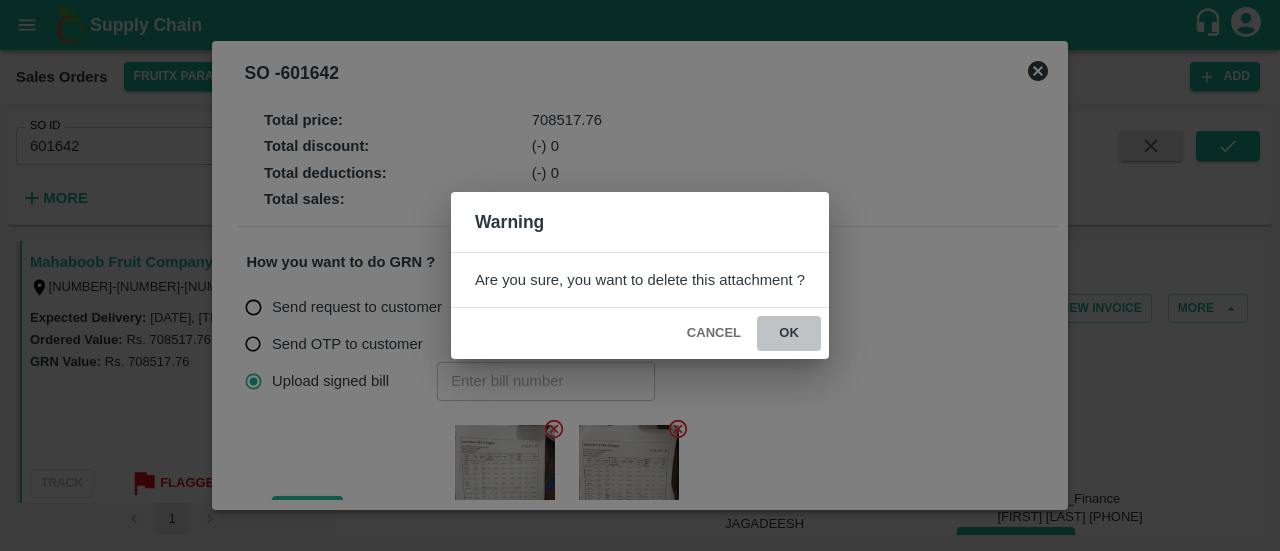 click on "ok" at bounding box center (789, 333) 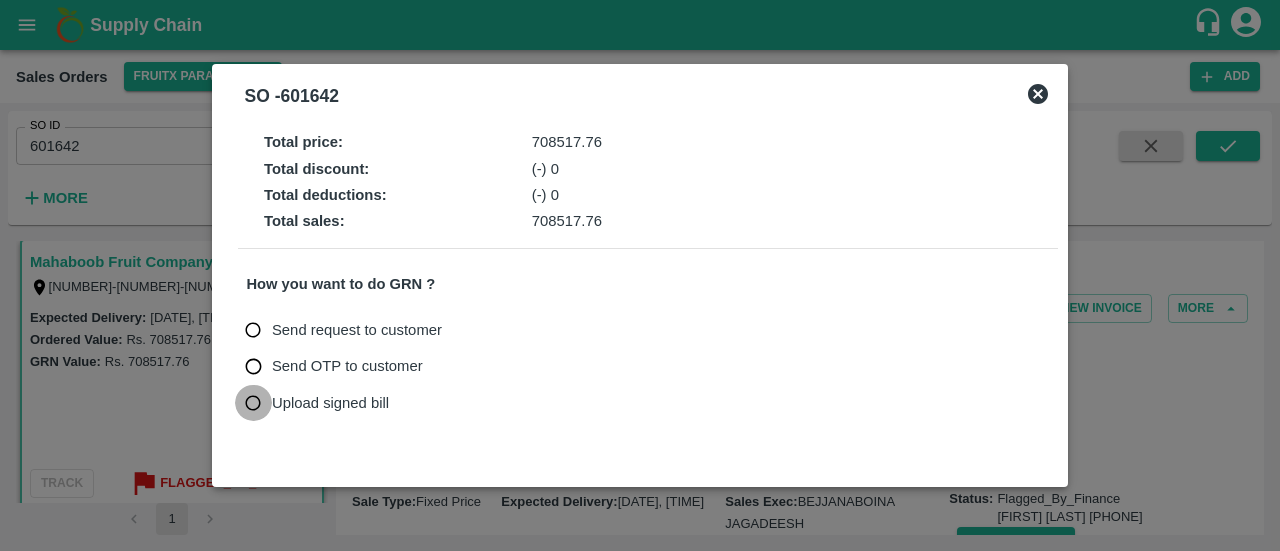 click on "Upload signed bill" at bounding box center [253, 403] 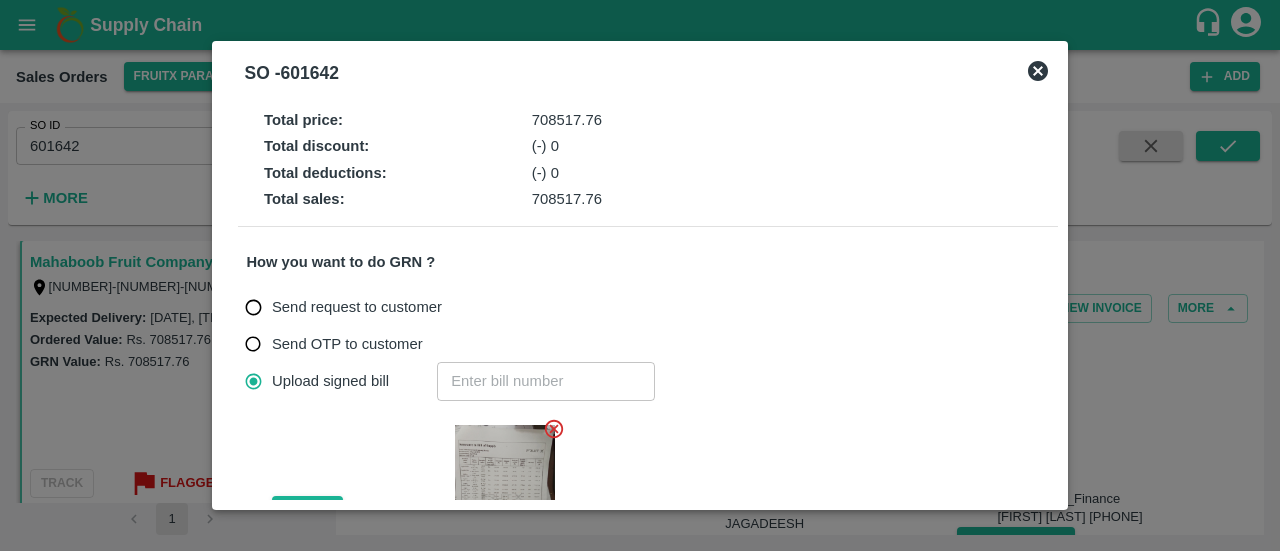 click 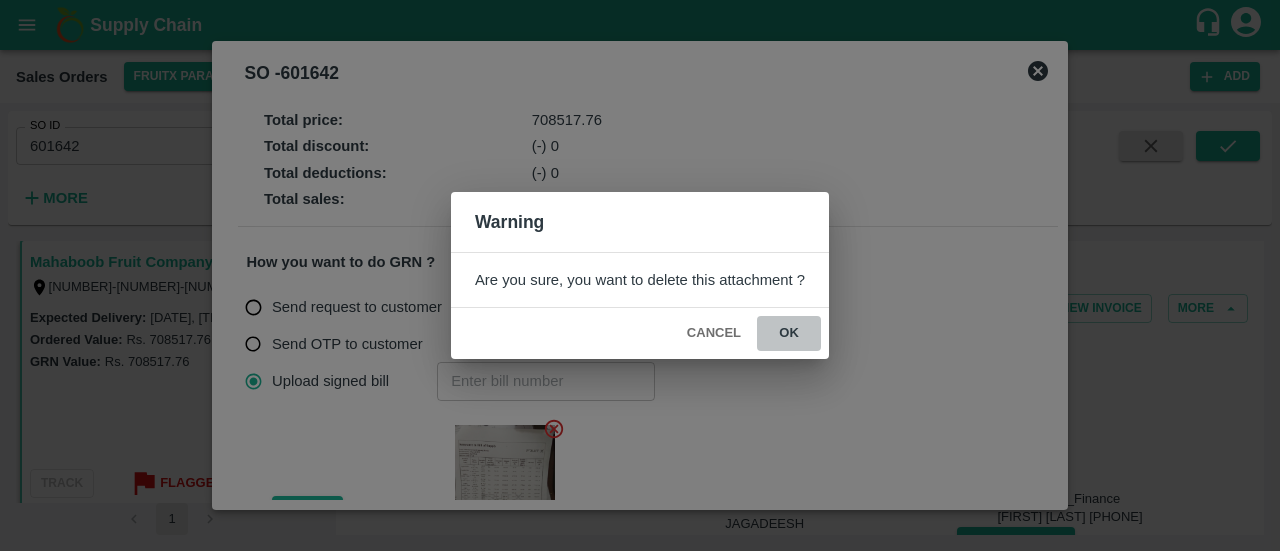 click on "ok" at bounding box center [789, 333] 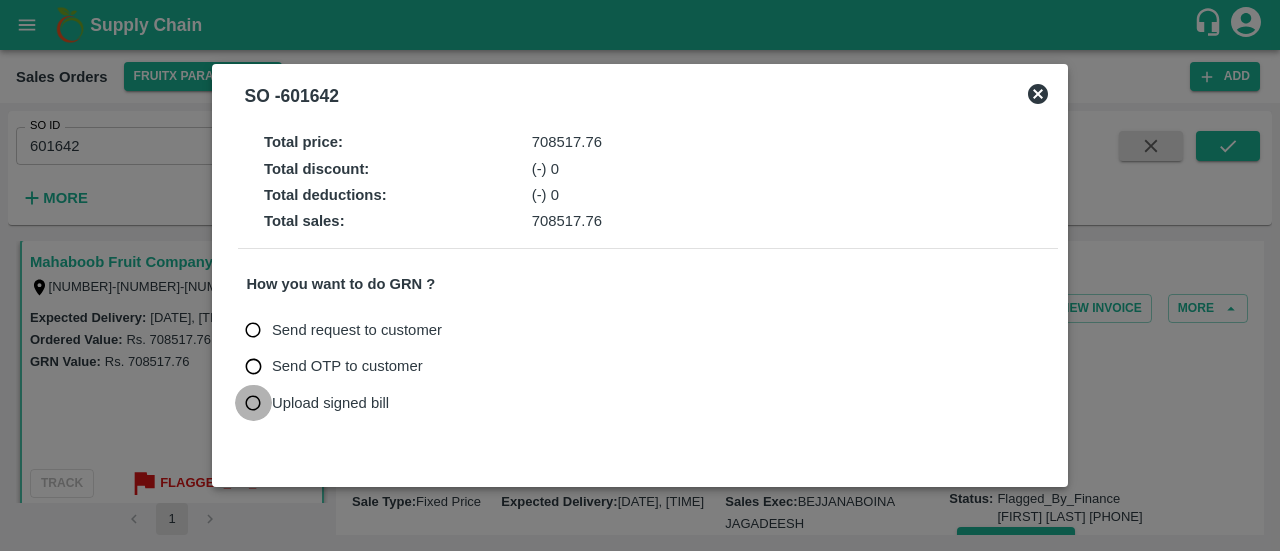 click on "Upload signed bill" at bounding box center [253, 403] 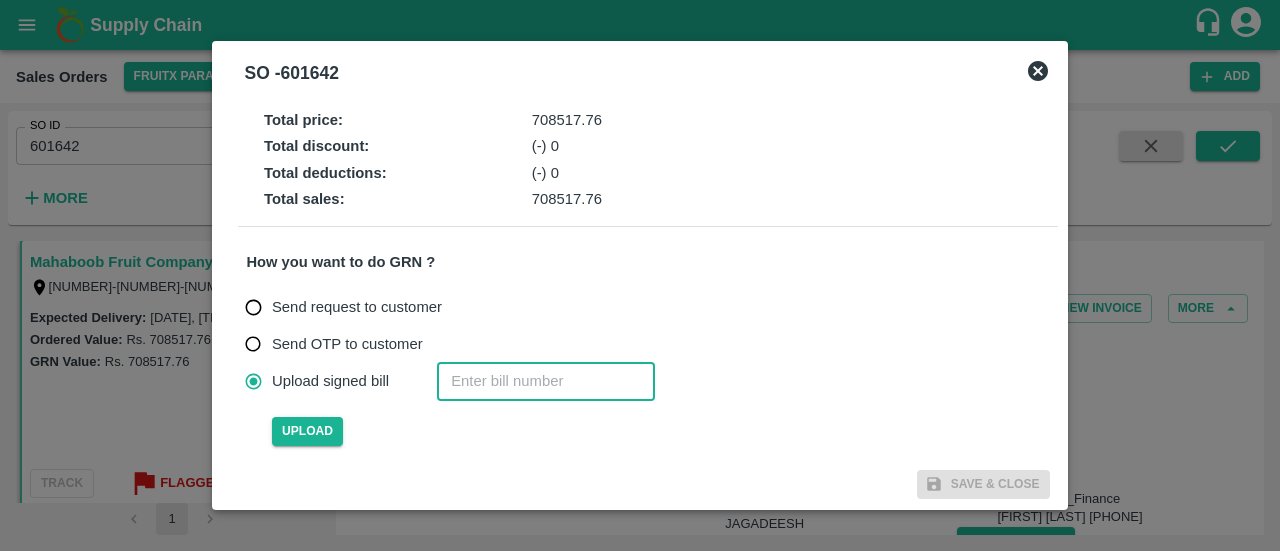 click at bounding box center [546, 381] 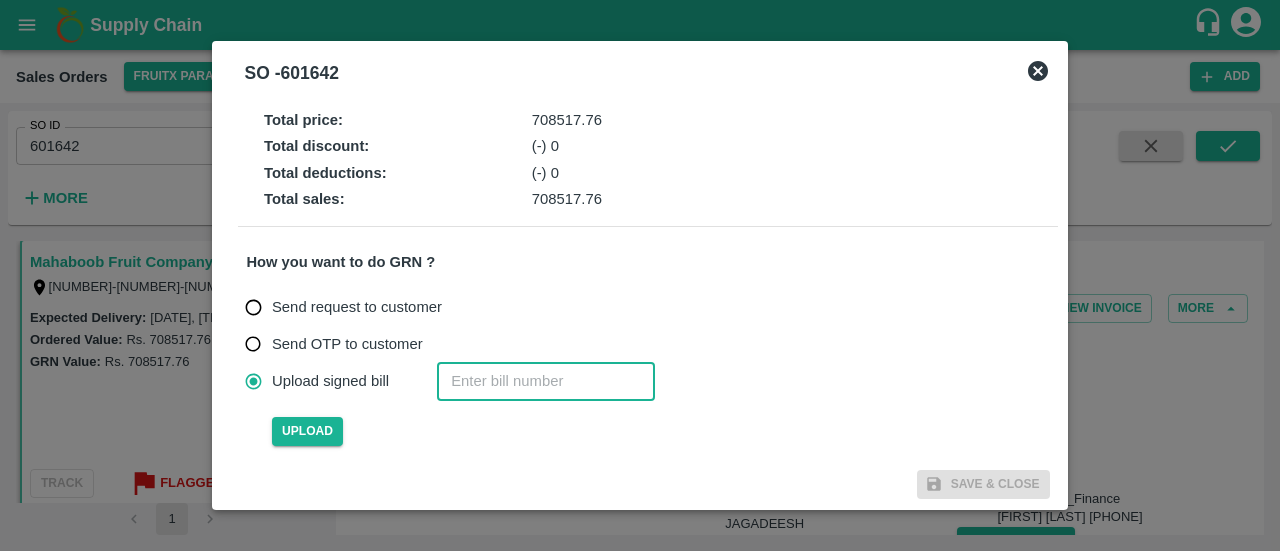 paste on "601642" 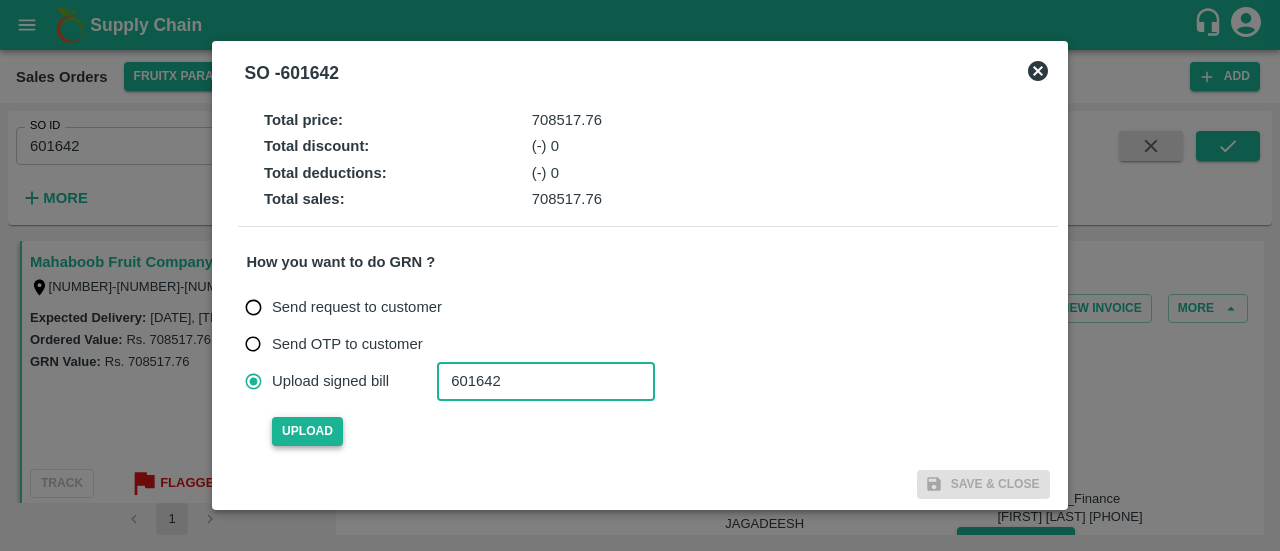 type on "601642" 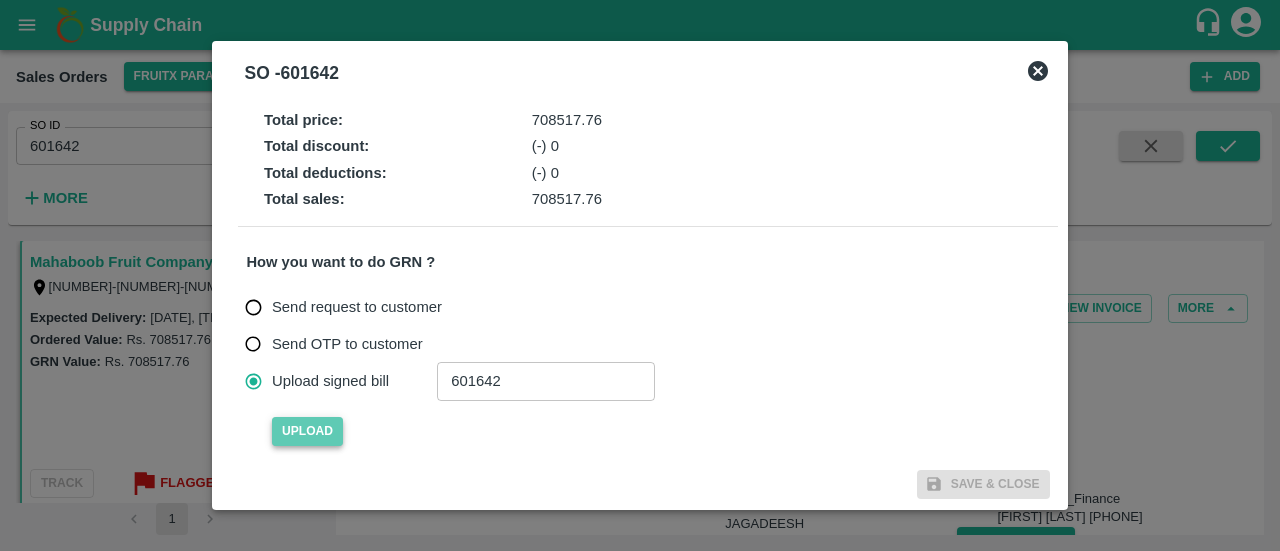 click on "Upload" at bounding box center [307, 431] 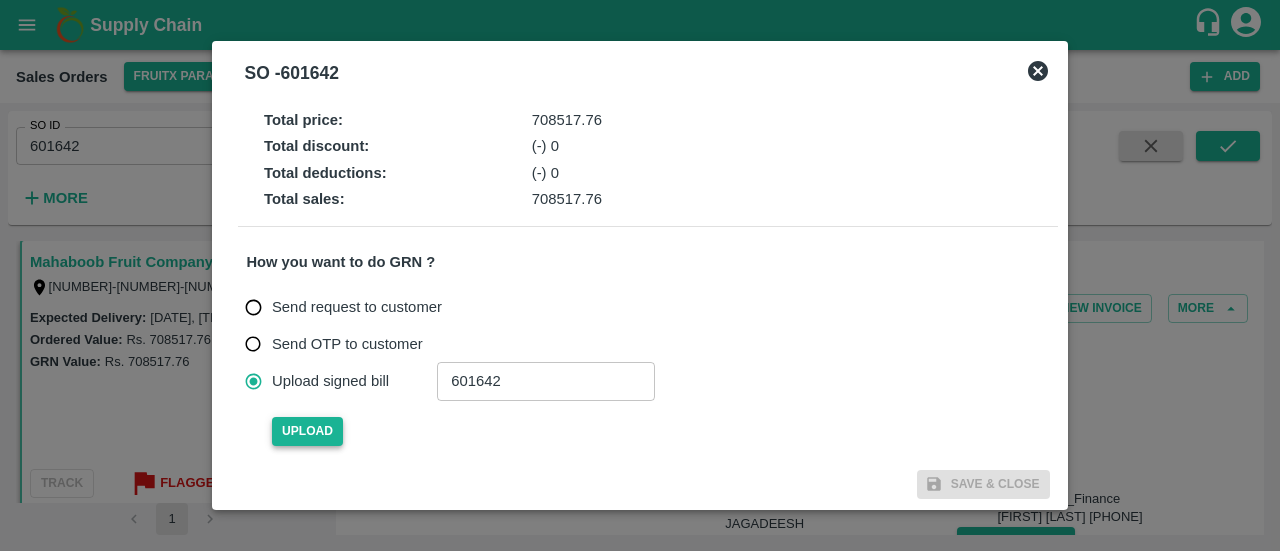 type 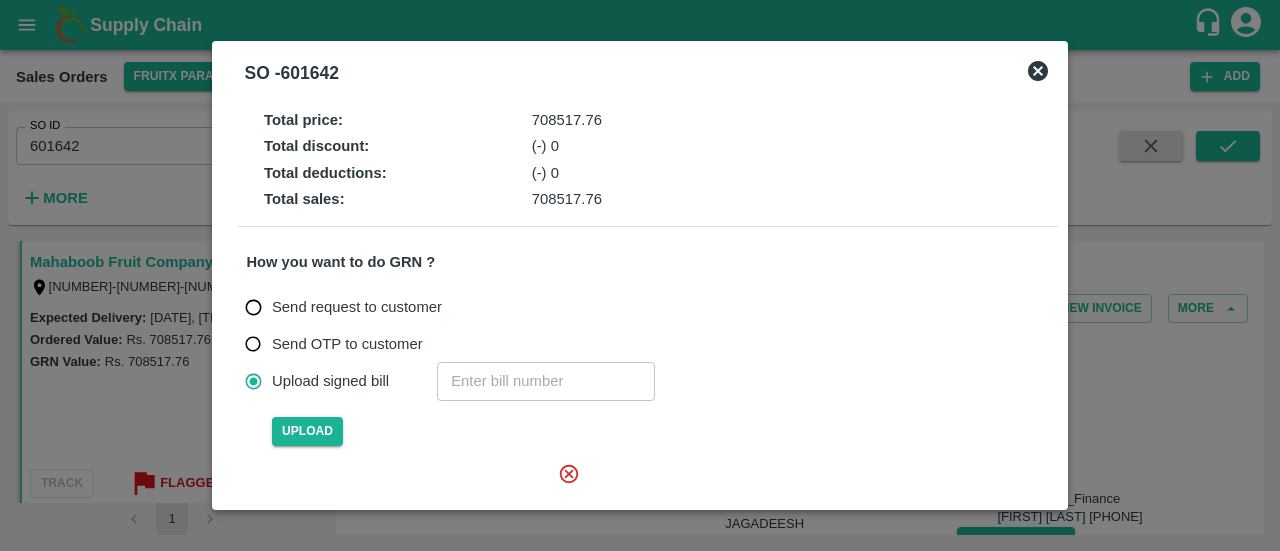scroll, scrollTop: 179, scrollLeft: 0, axis: vertical 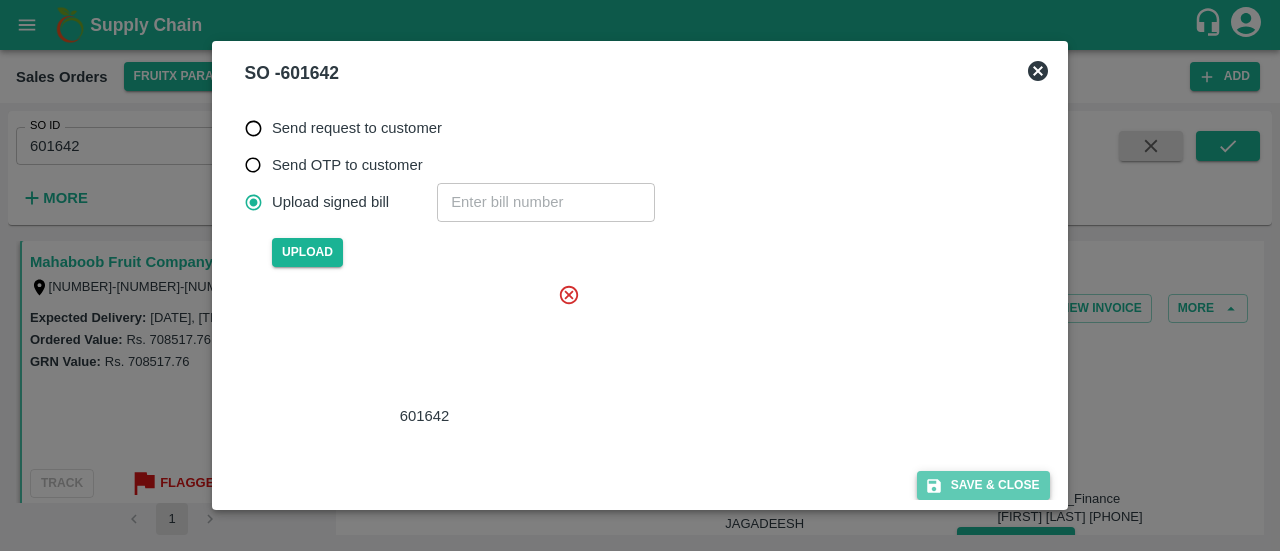 click on "Save & Close" at bounding box center [983, 485] 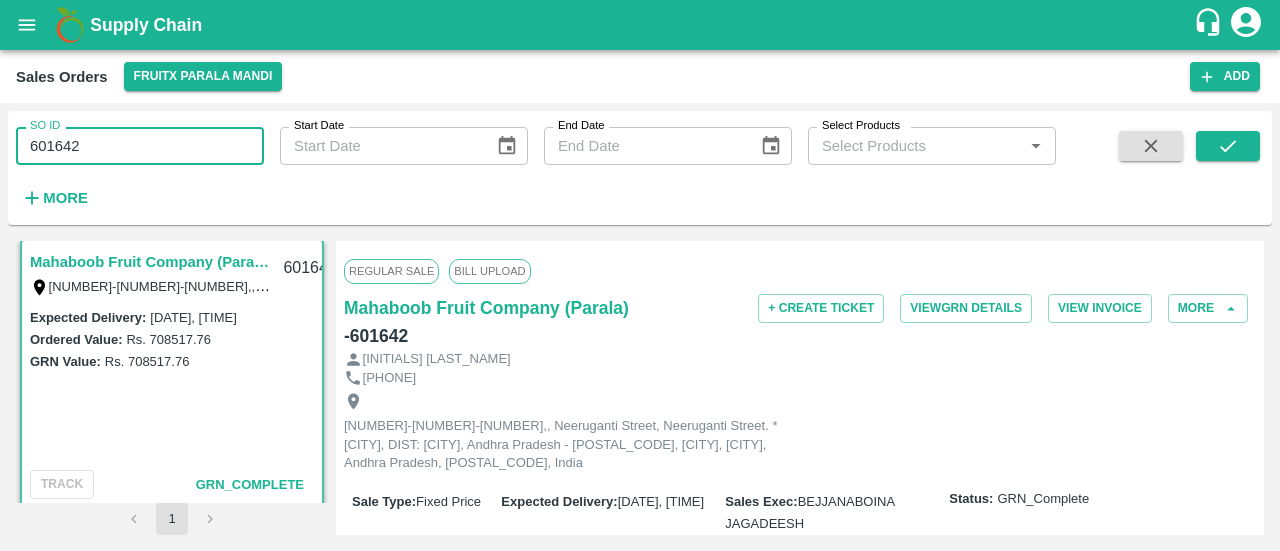 click on "601642" at bounding box center (140, 146) 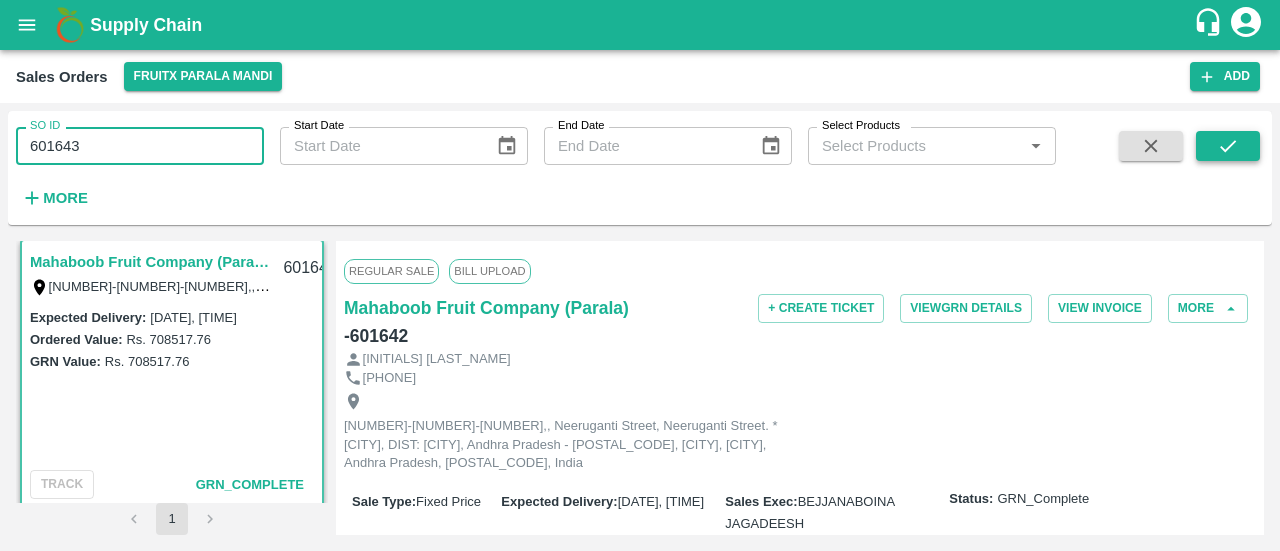 type on "601643" 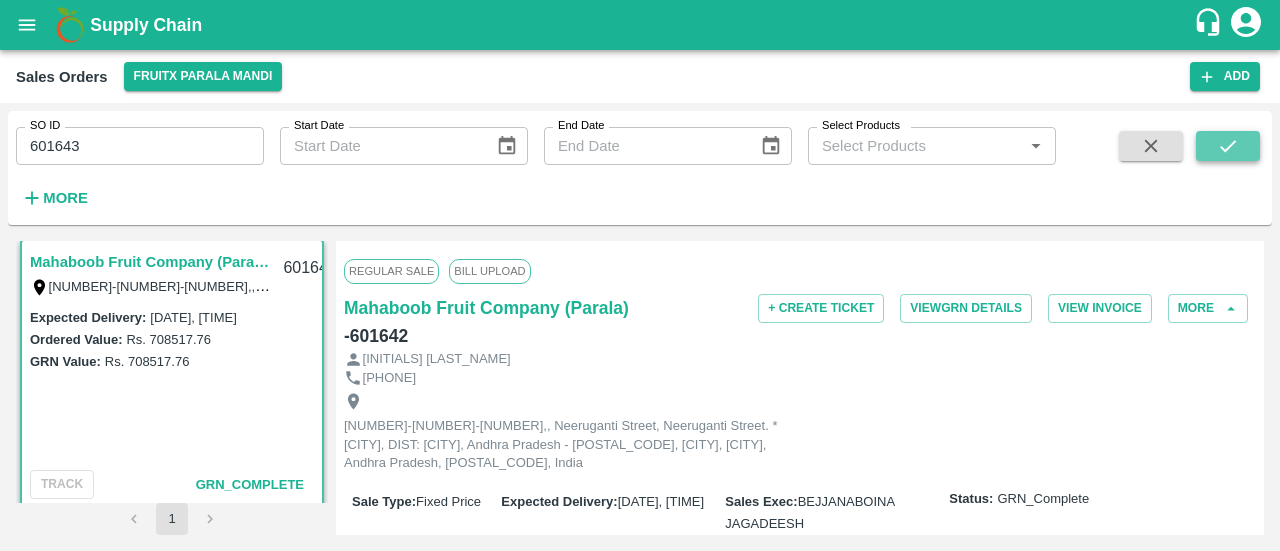 click 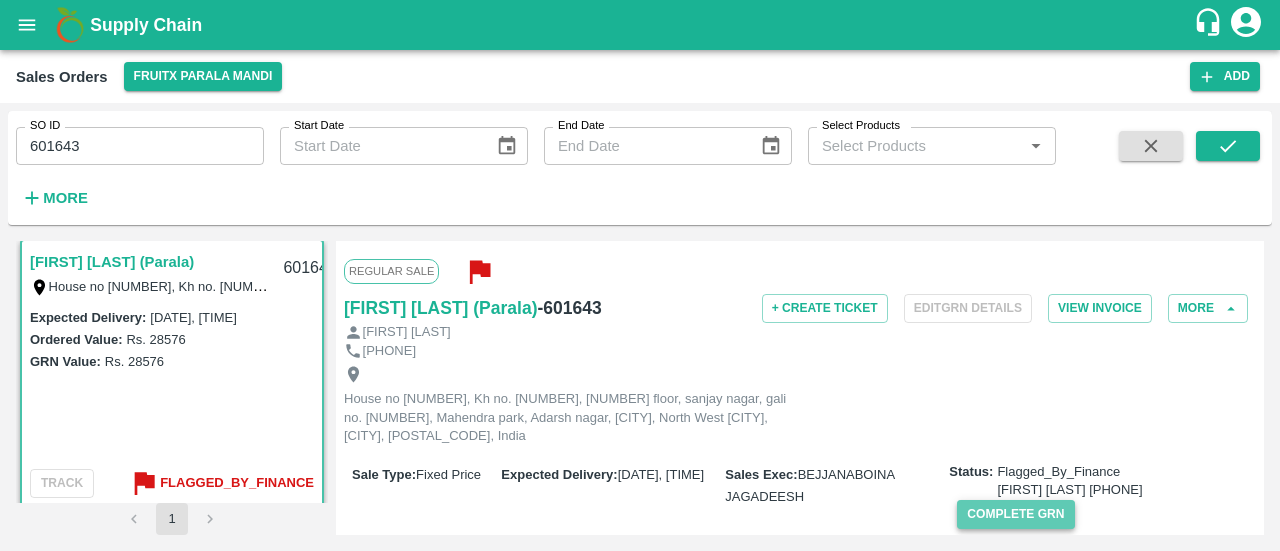 click on "Complete GRN" at bounding box center [1015, 514] 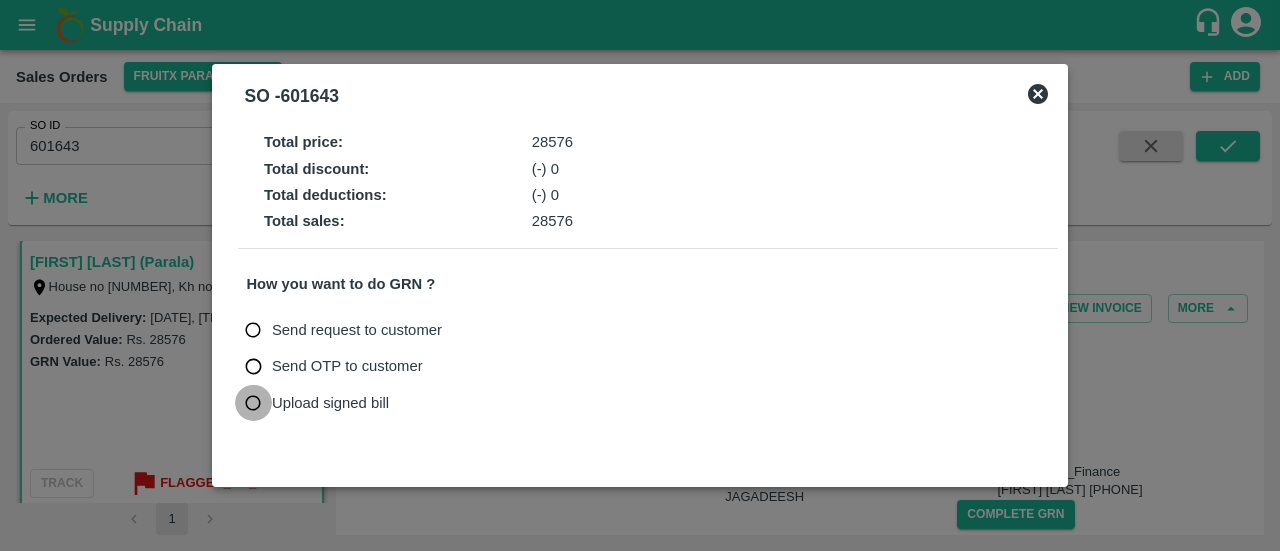 click on "Upload signed bill" at bounding box center [253, 403] 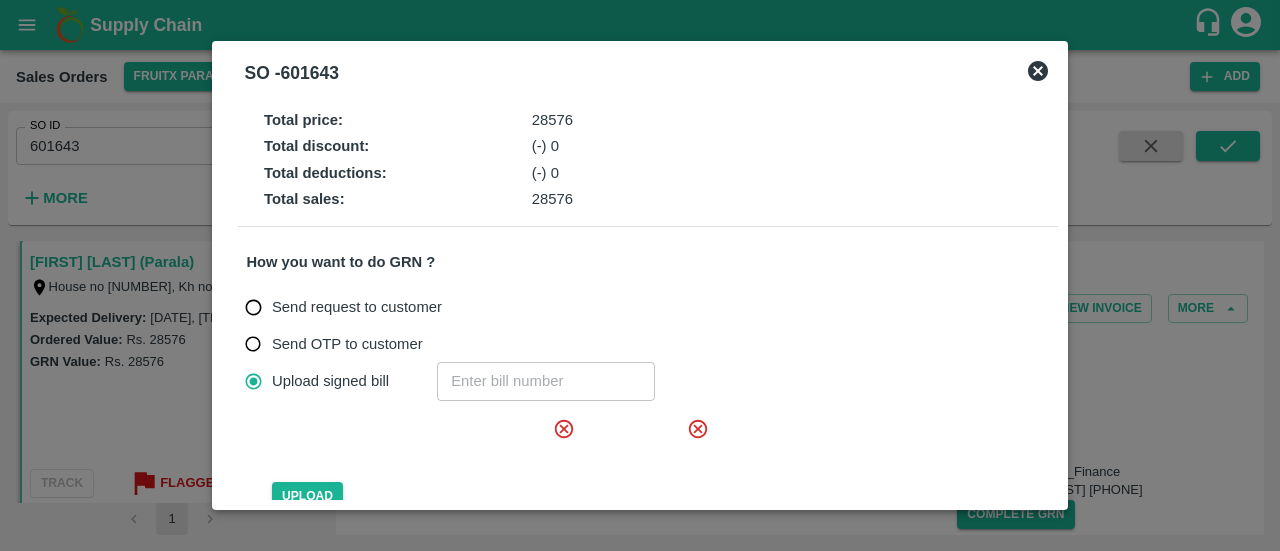 click 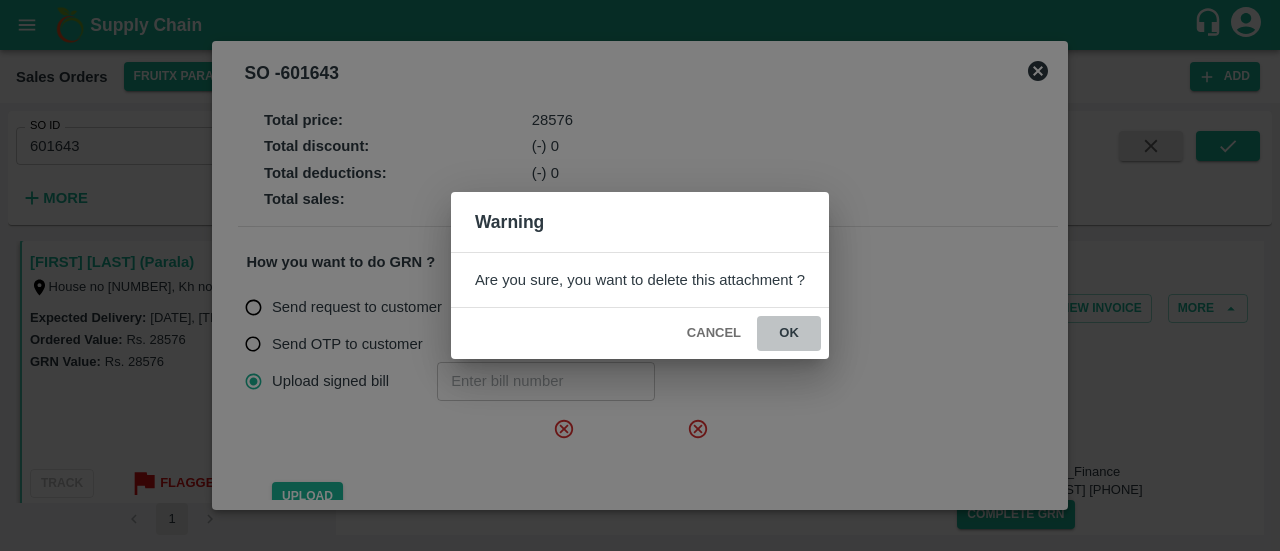 click on "ok" at bounding box center [789, 333] 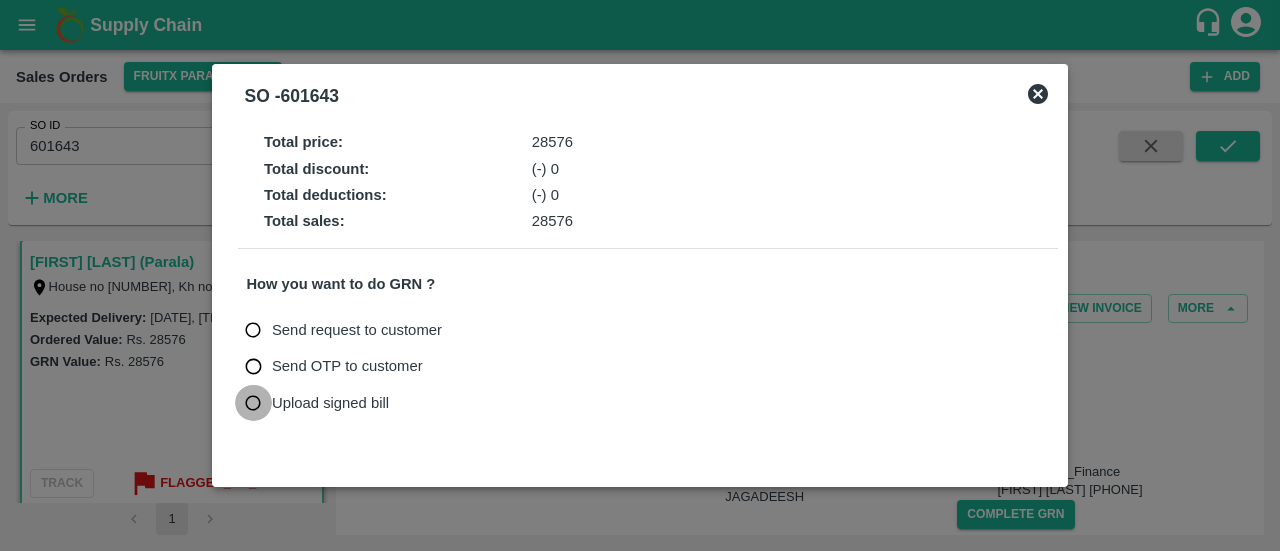 click on "Upload signed bill" at bounding box center (253, 403) 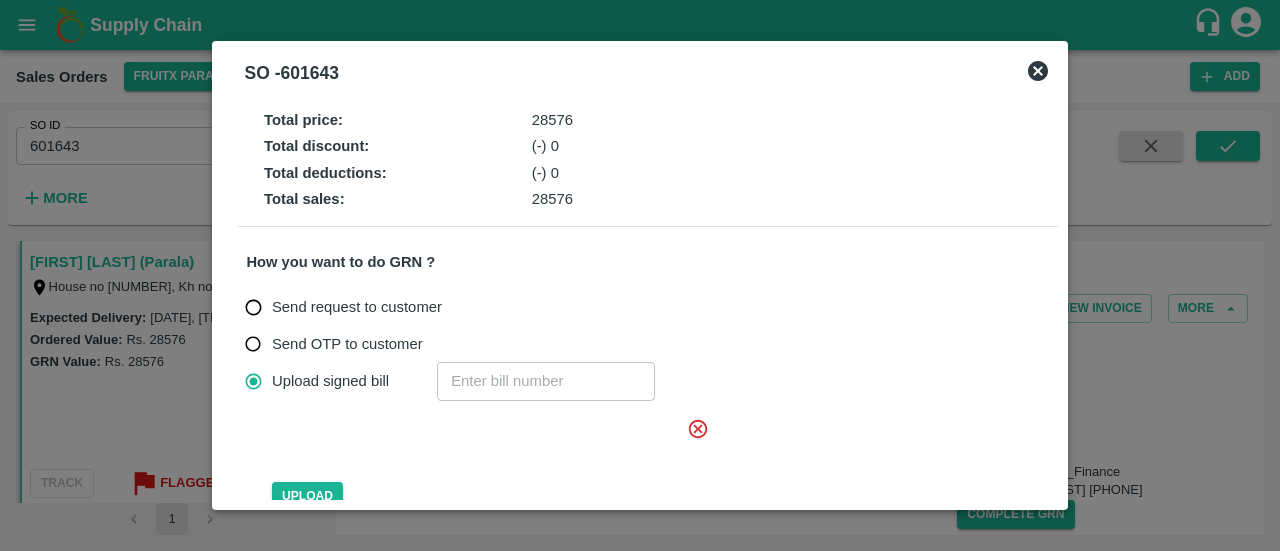 click 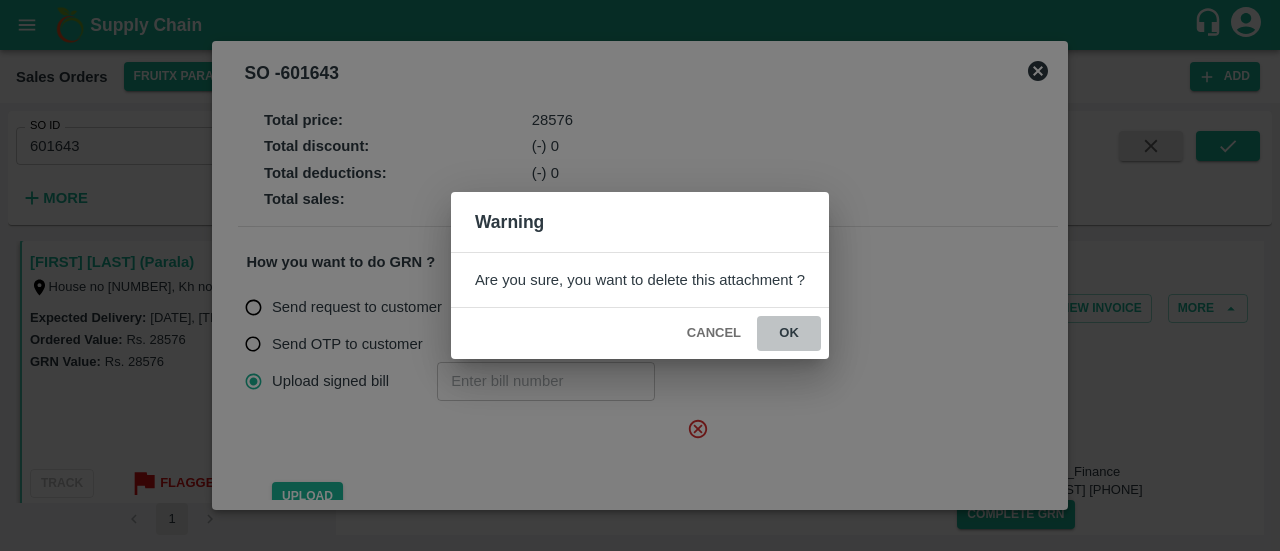 click on "ok" at bounding box center (789, 333) 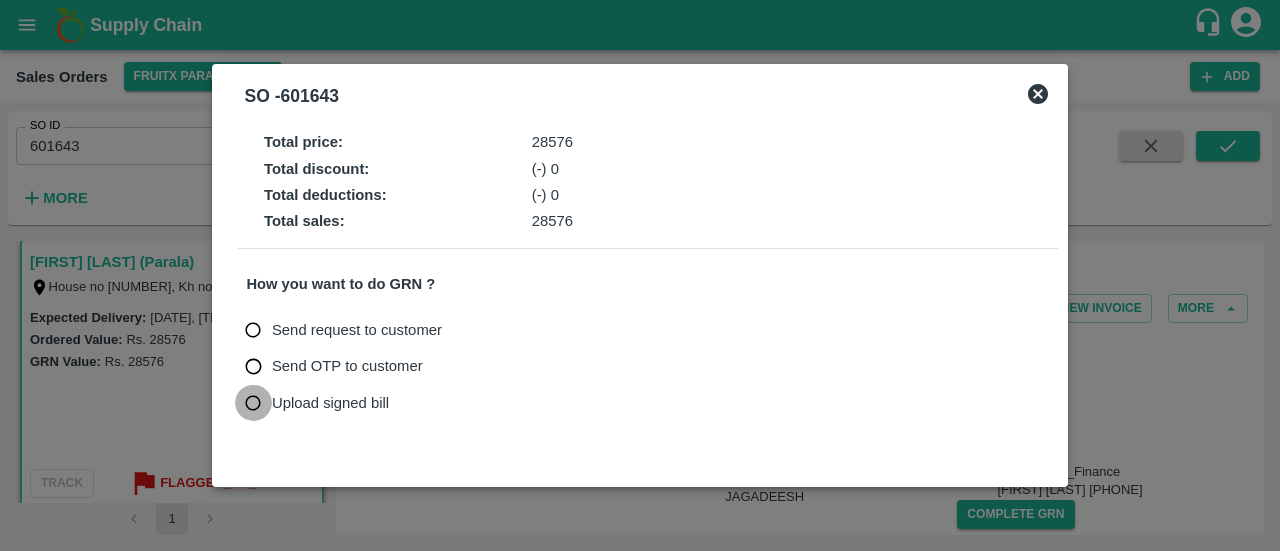 click on "Upload signed bill" at bounding box center [253, 403] 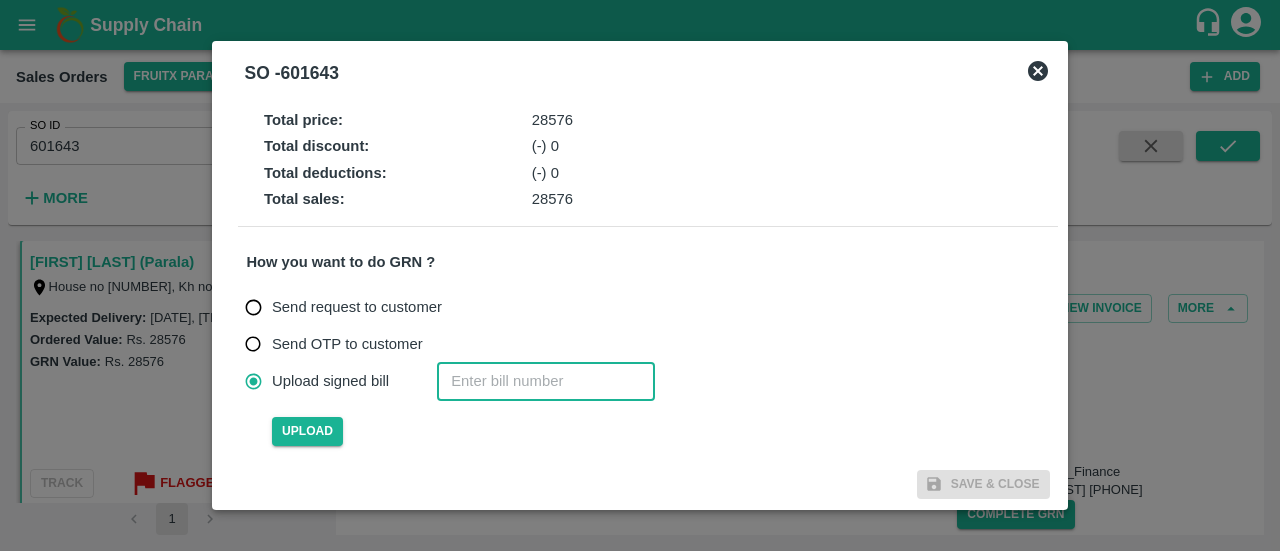 click at bounding box center (546, 381) 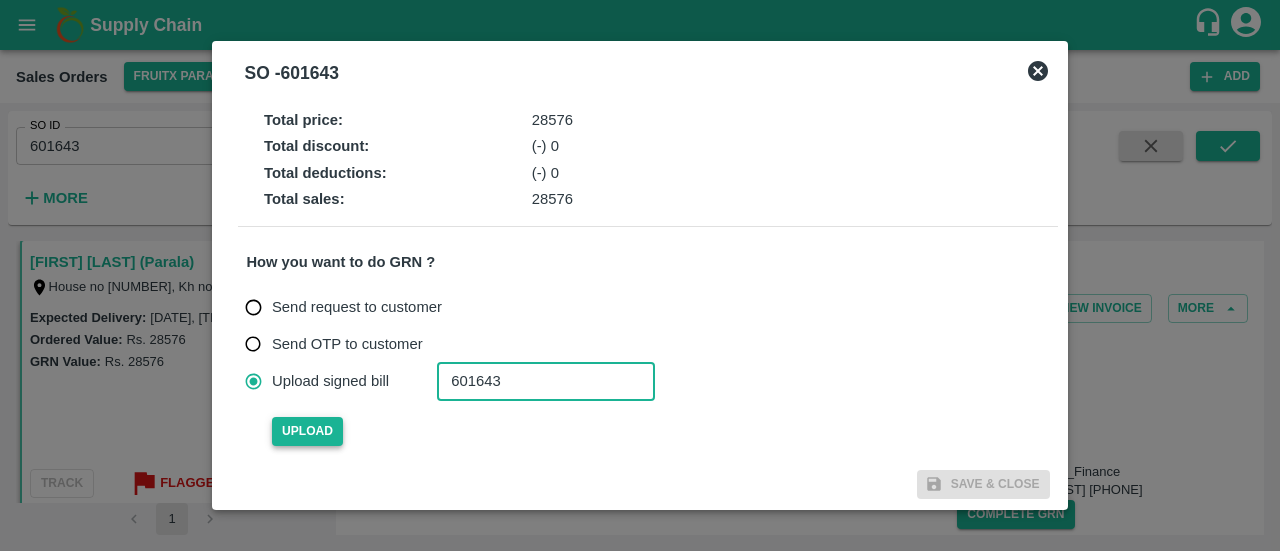 type on "601643" 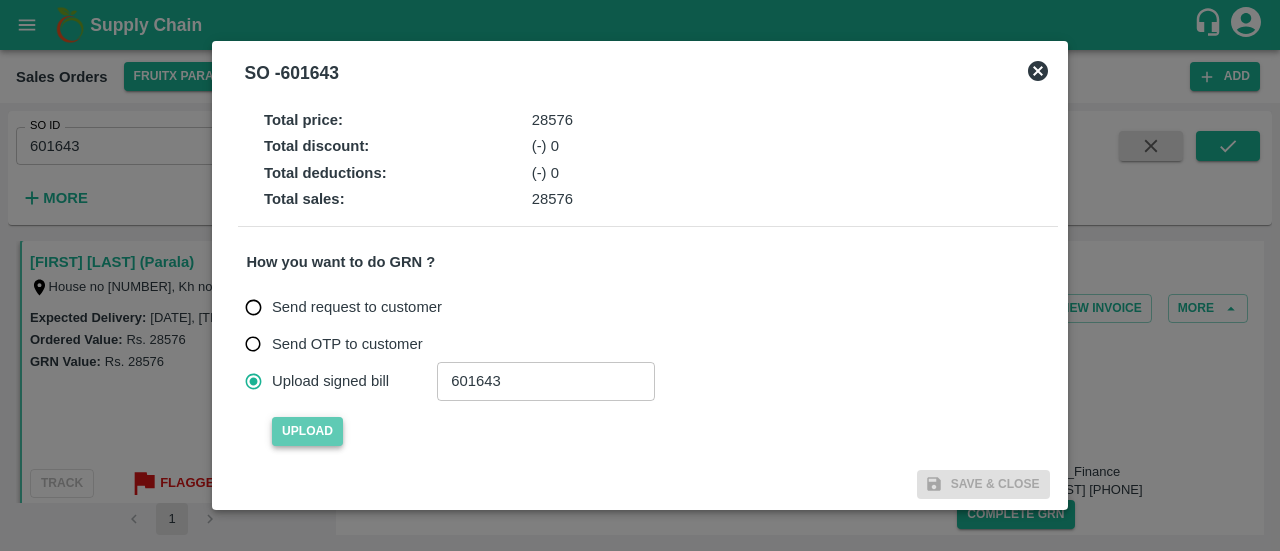 click on "Upload" at bounding box center [307, 431] 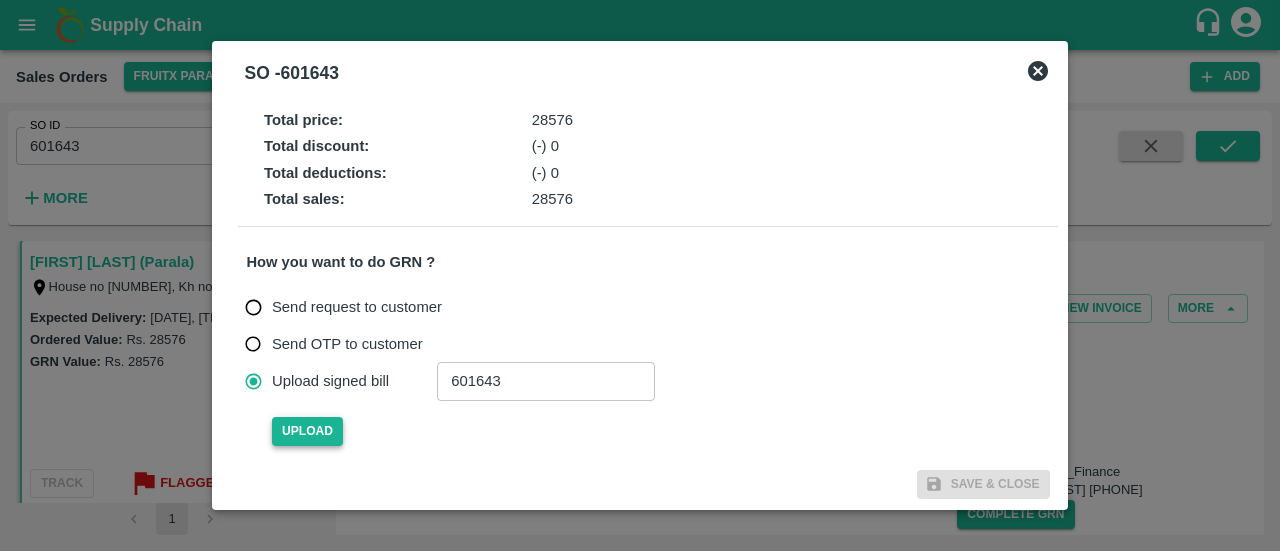 type 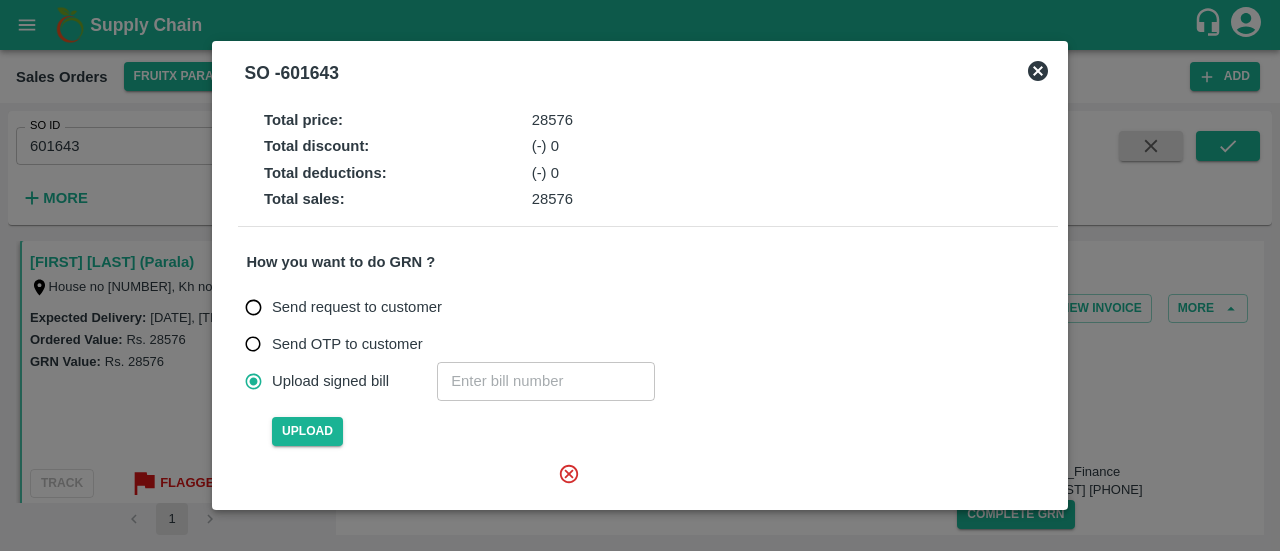 scroll, scrollTop: 179, scrollLeft: 0, axis: vertical 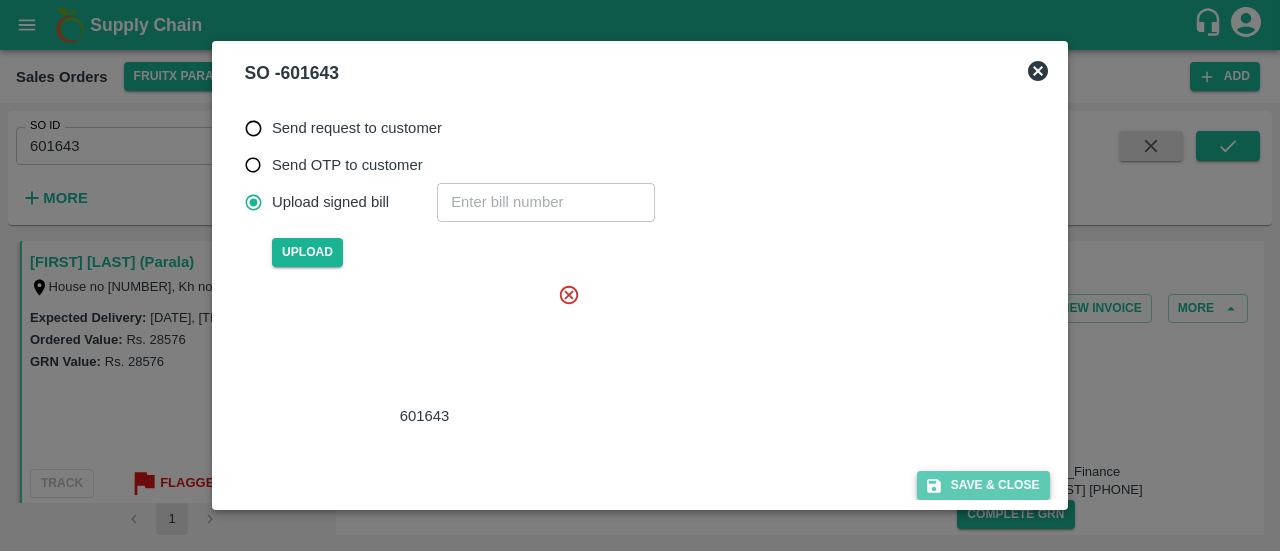 click on "Save & Close" at bounding box center [983, 485] 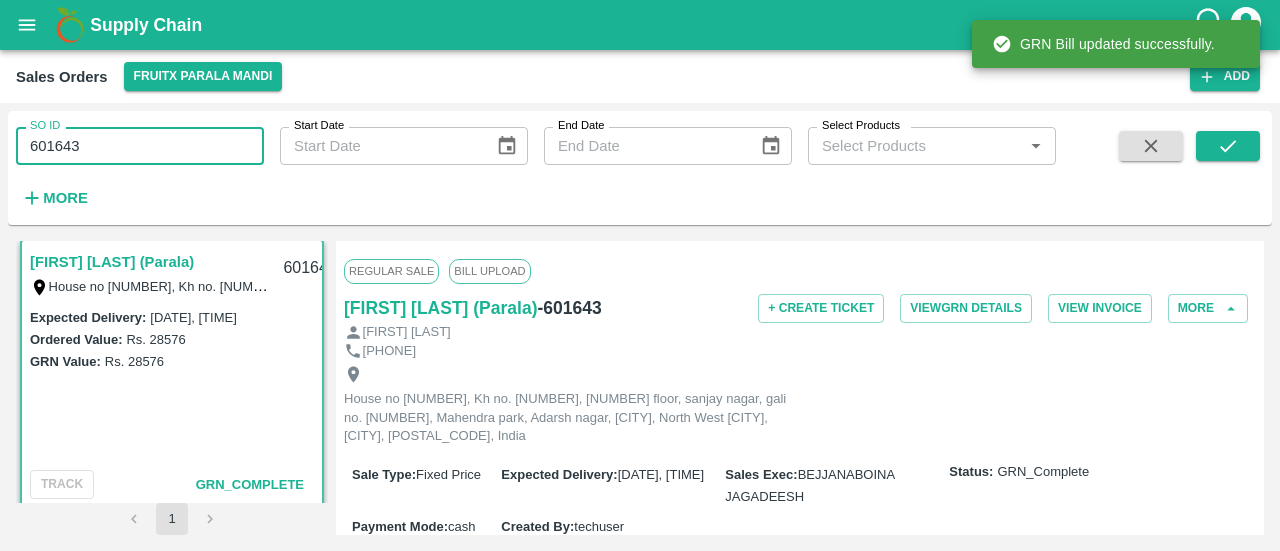 click on "601643" at bounding box center (140, 146) 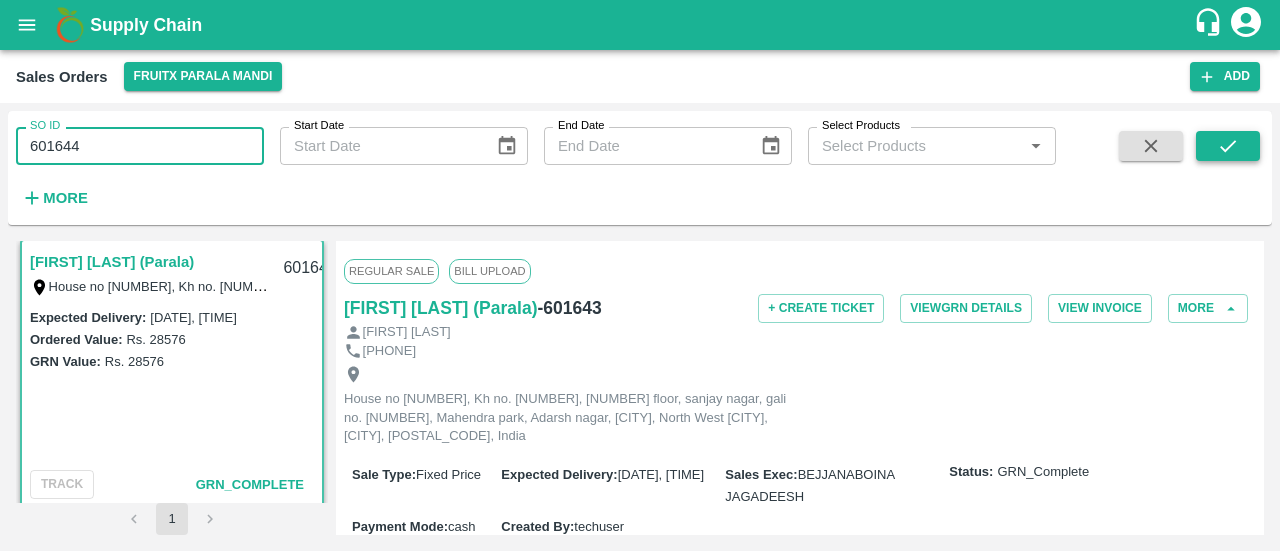type on "601644" 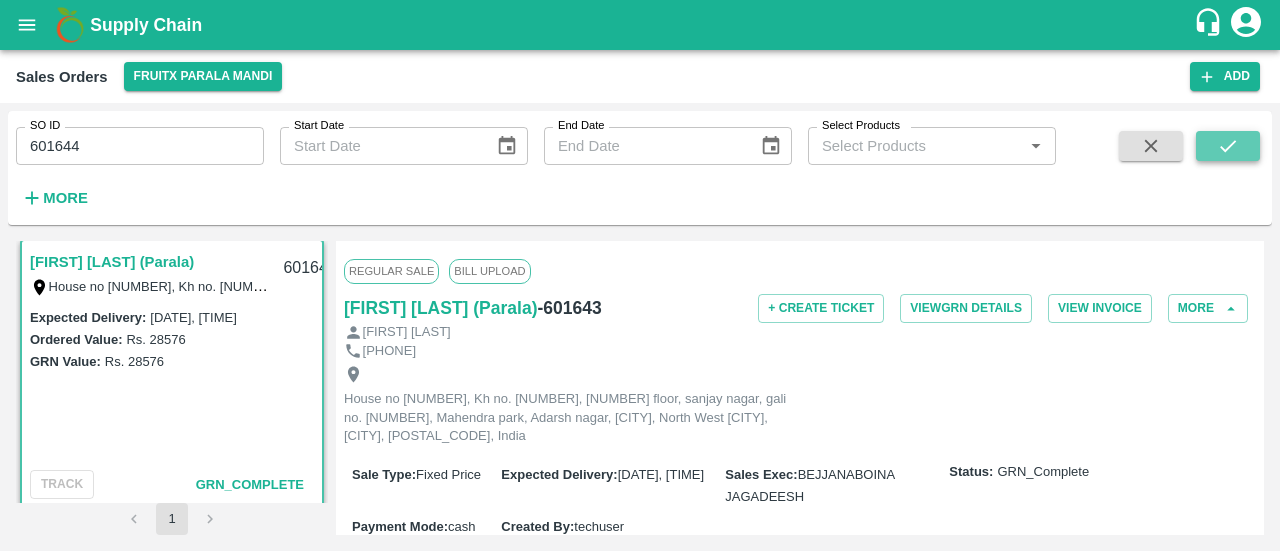 click 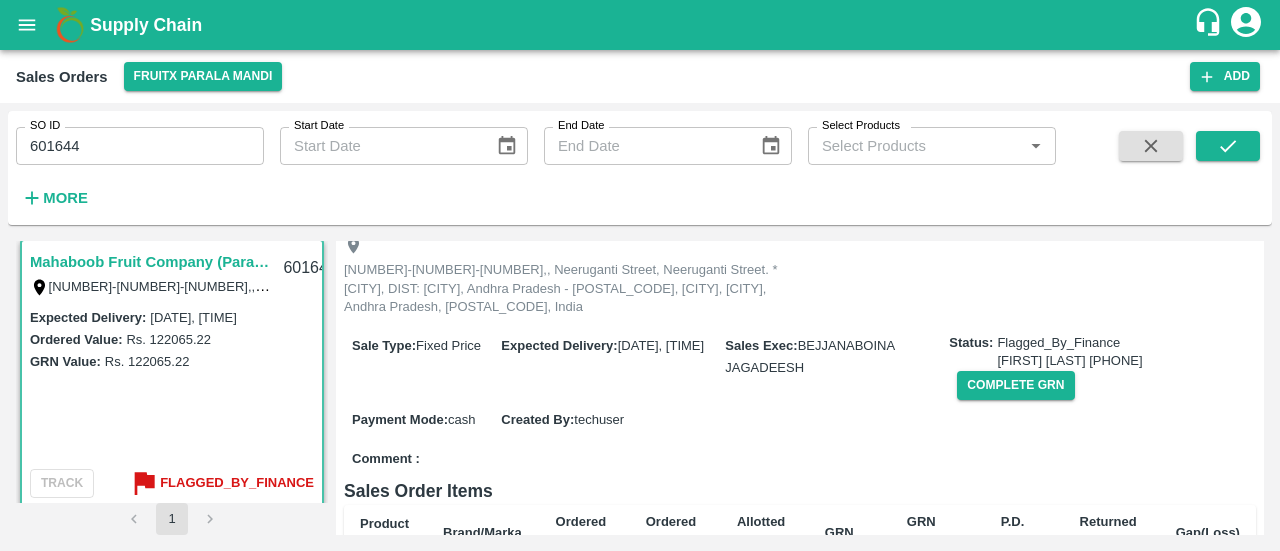 scroll, scrollTop: 158, scrollLeft: 0, axis: vertical 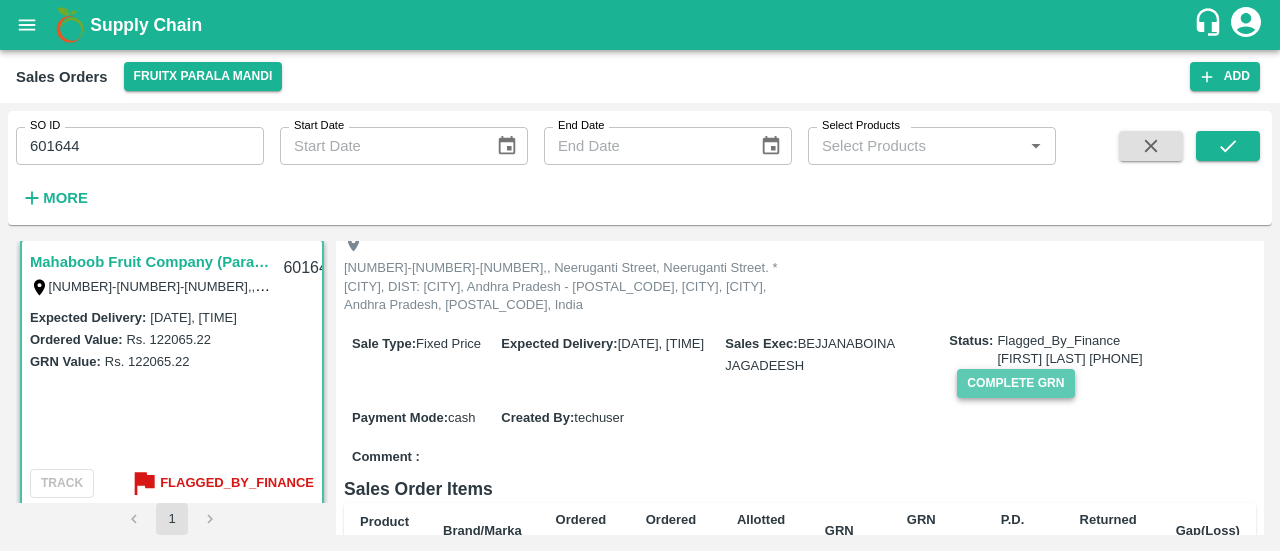 click on "Complete GRN" at bounding box center (1015, 383) 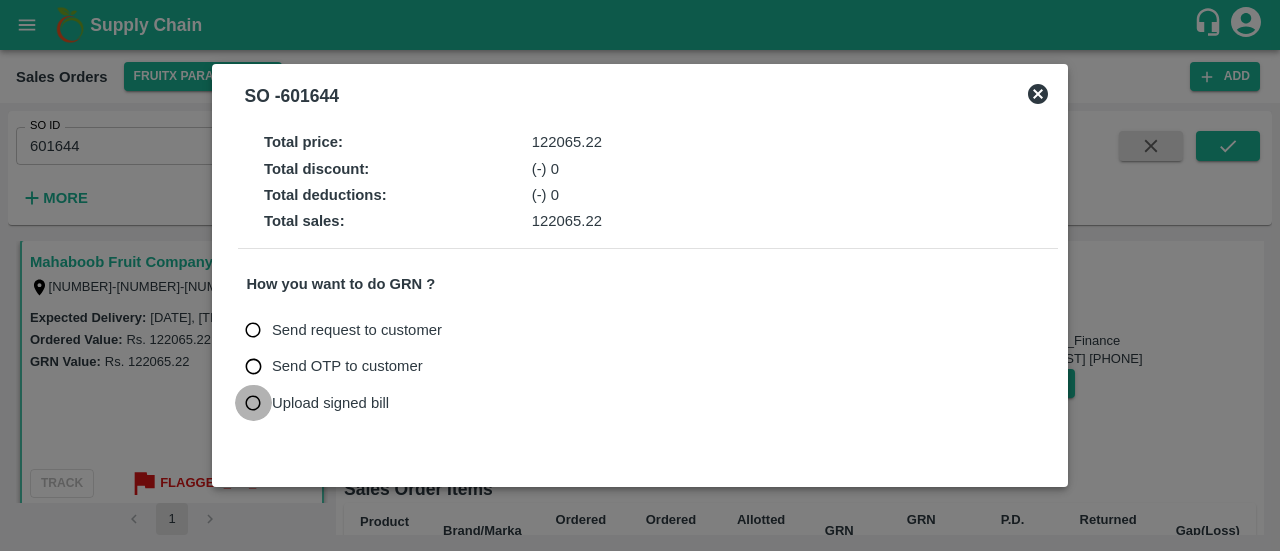 click on "Upload signed bill" at bounding box center [253, 403] 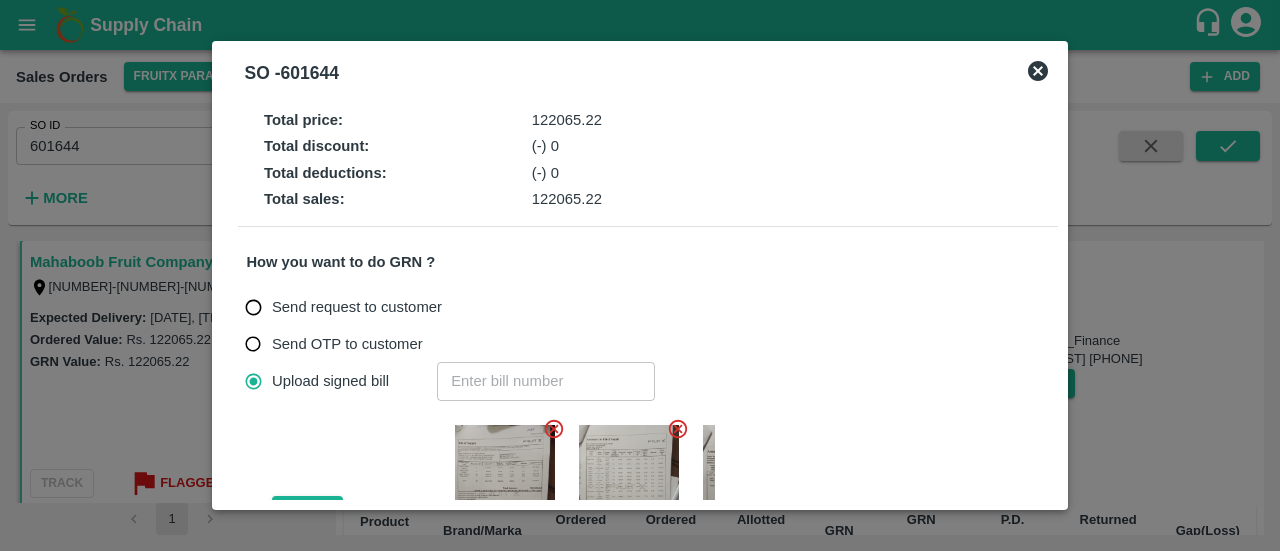 click 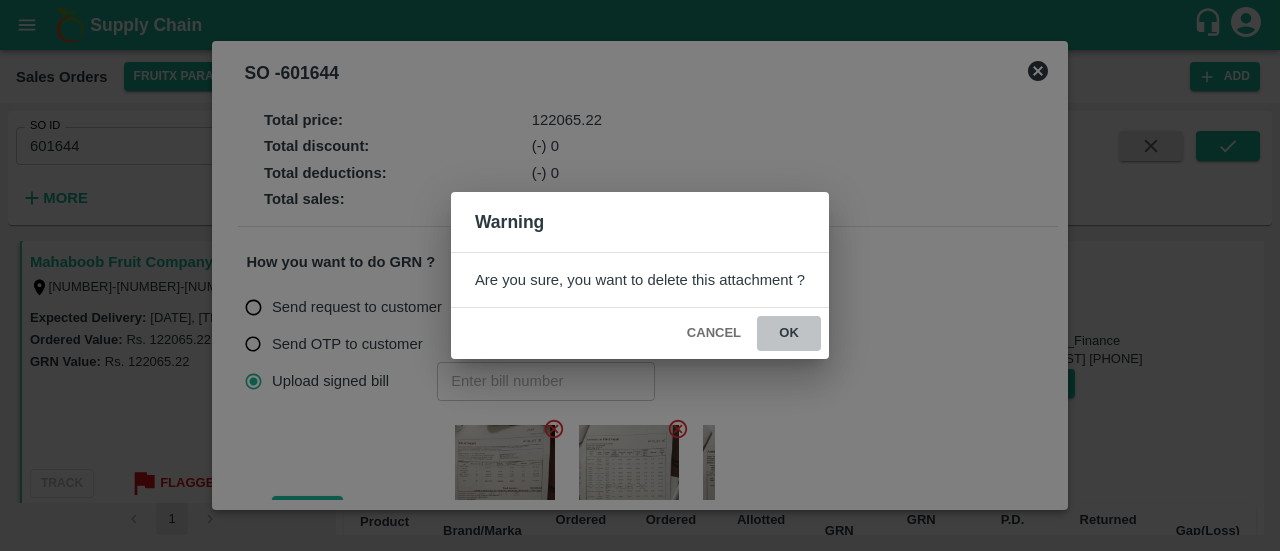 click on "ok" at bounding box center (789, 333) 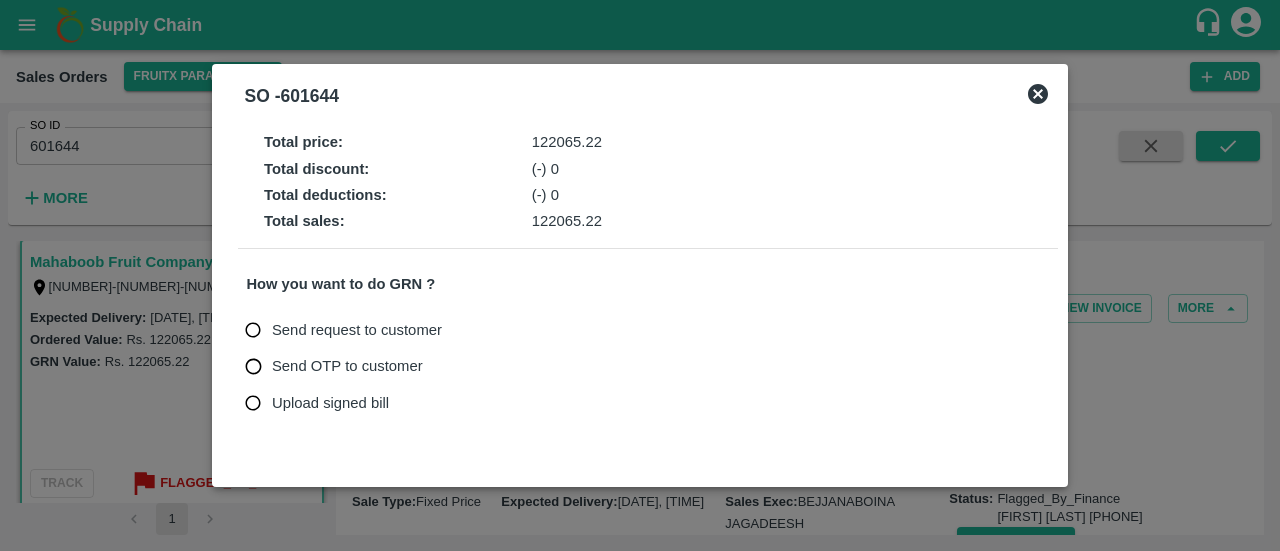 click on "Upload signed bill" at bounding box center [253, 403] 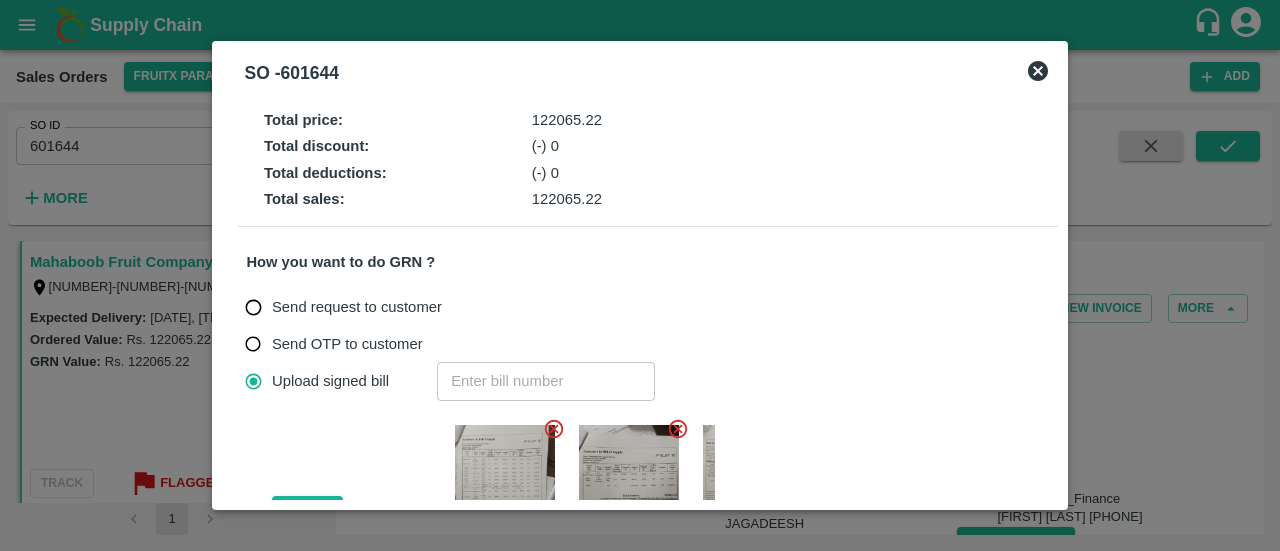 click 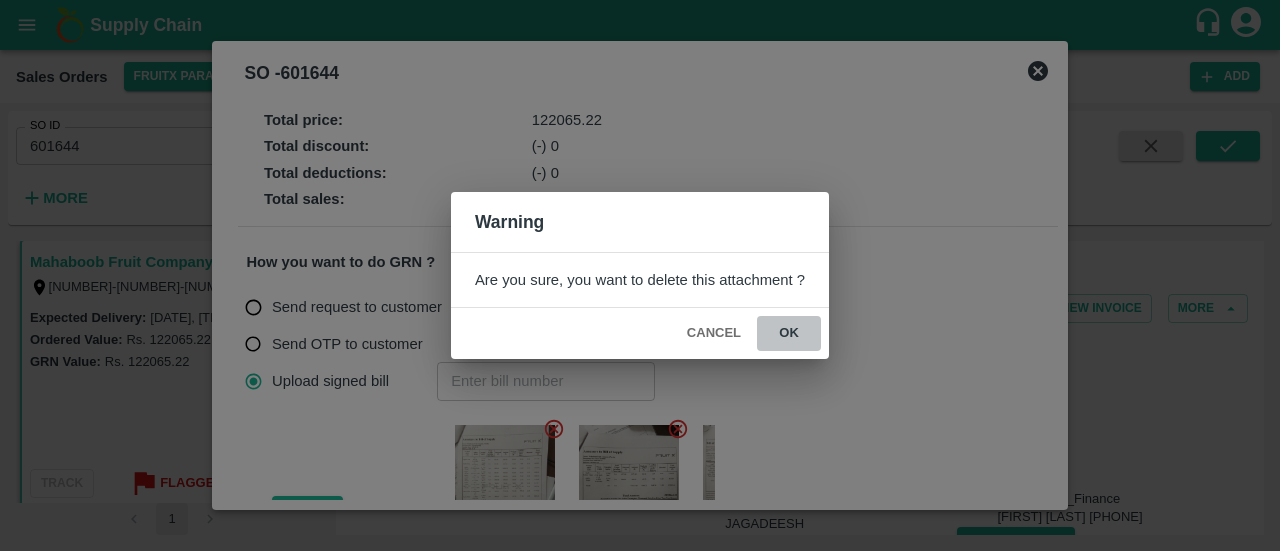click on "ok" at bounding box center (789, 333) 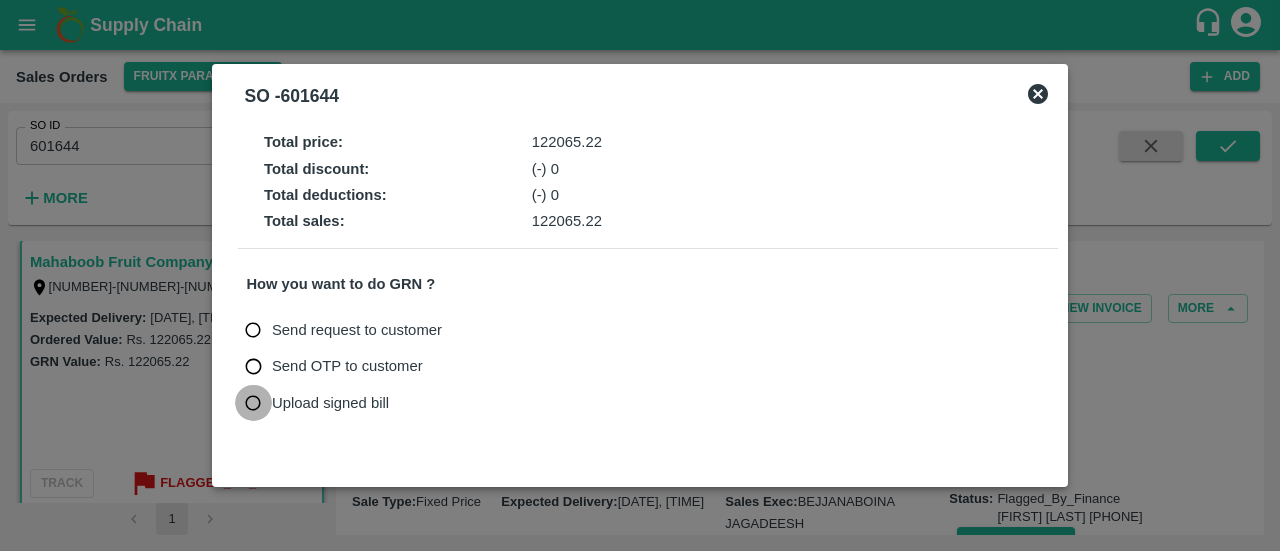 click on "Upload signed bill" at bounding box center (253, 403) 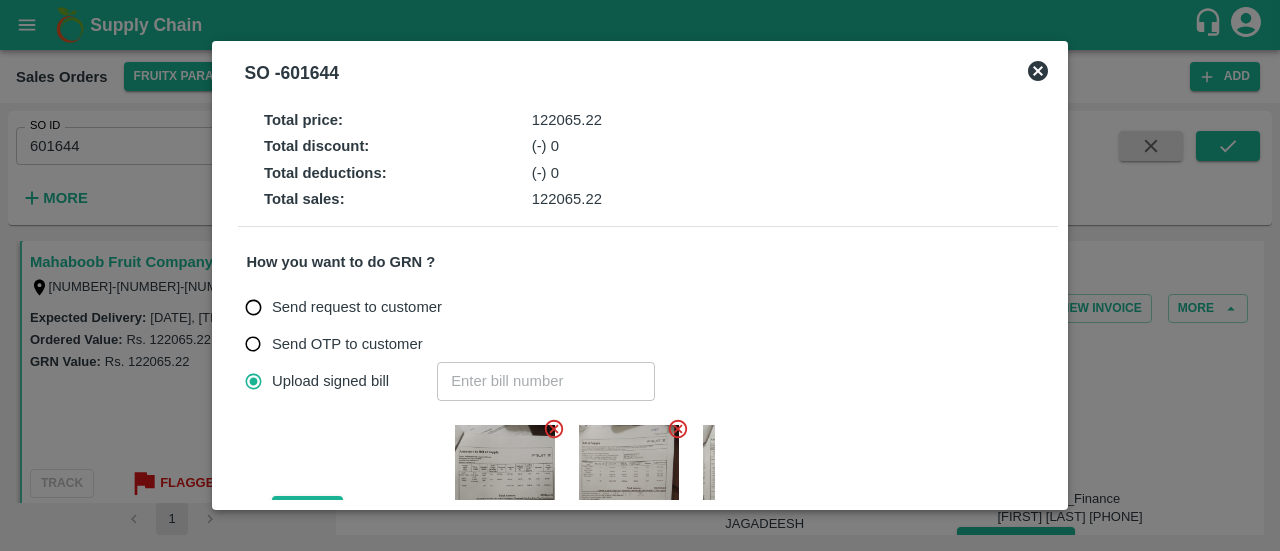 click 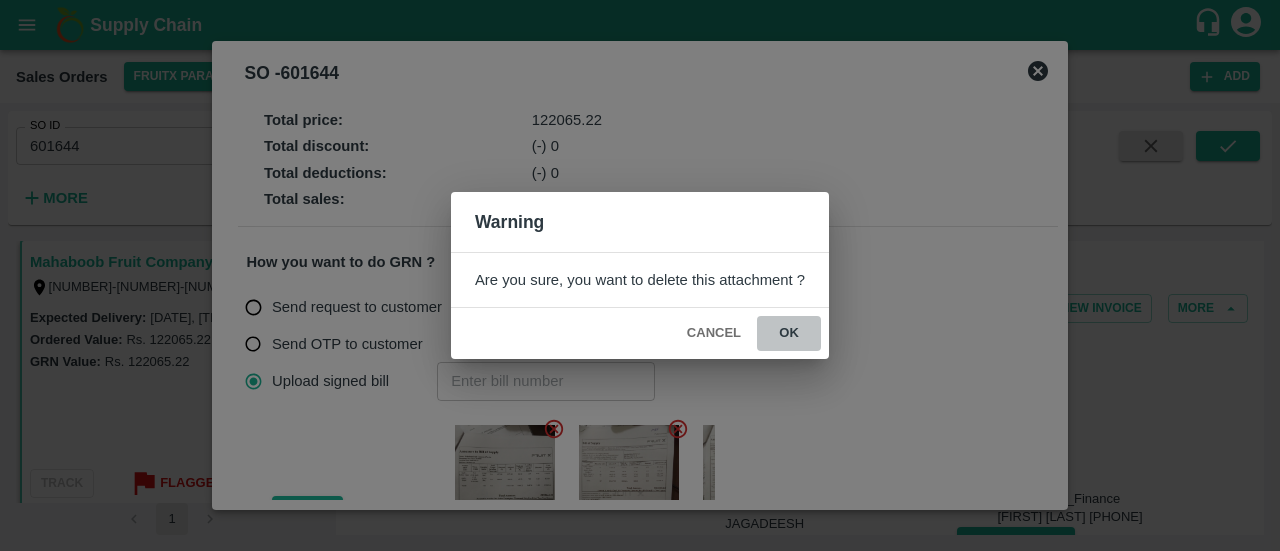 click on "ok" at bounding box center (789, 333) 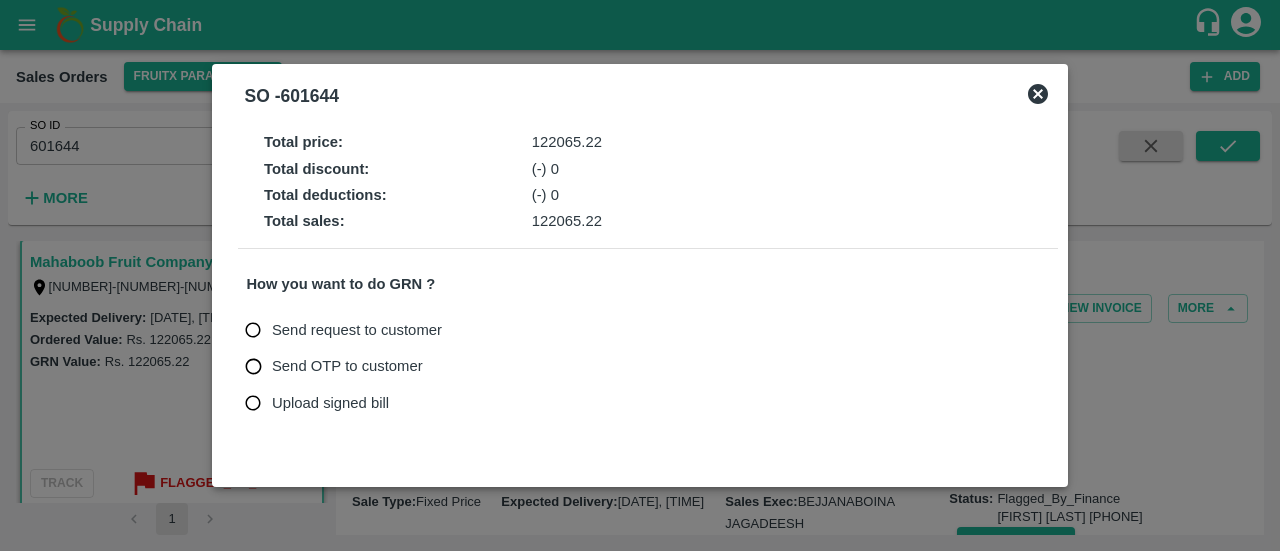 click on "Upload signed bill" at bounding box center (253, 403) 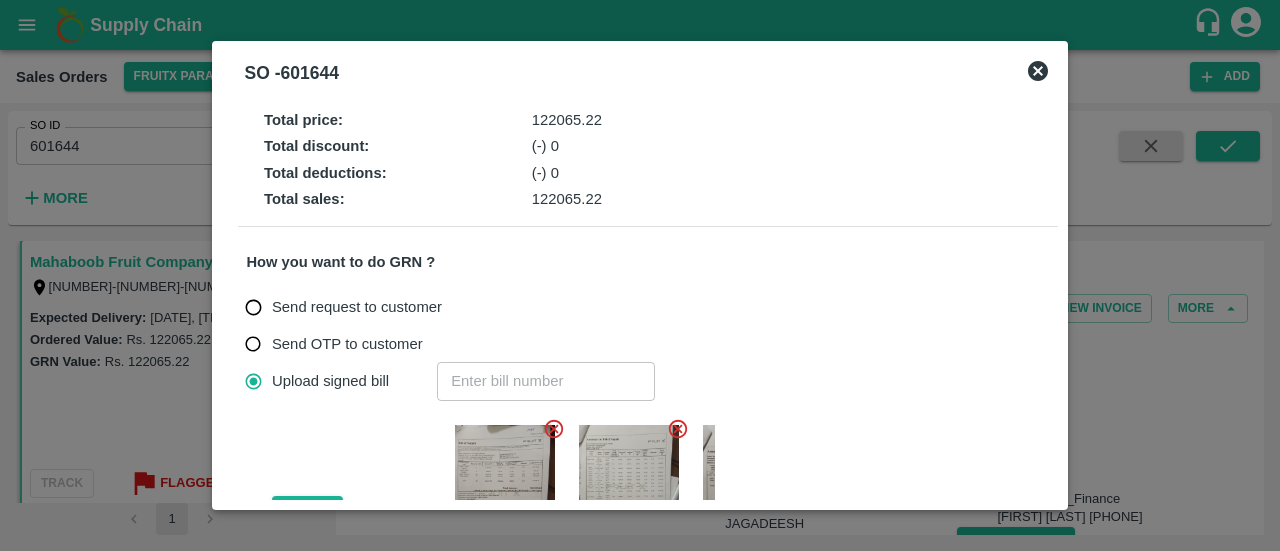 click 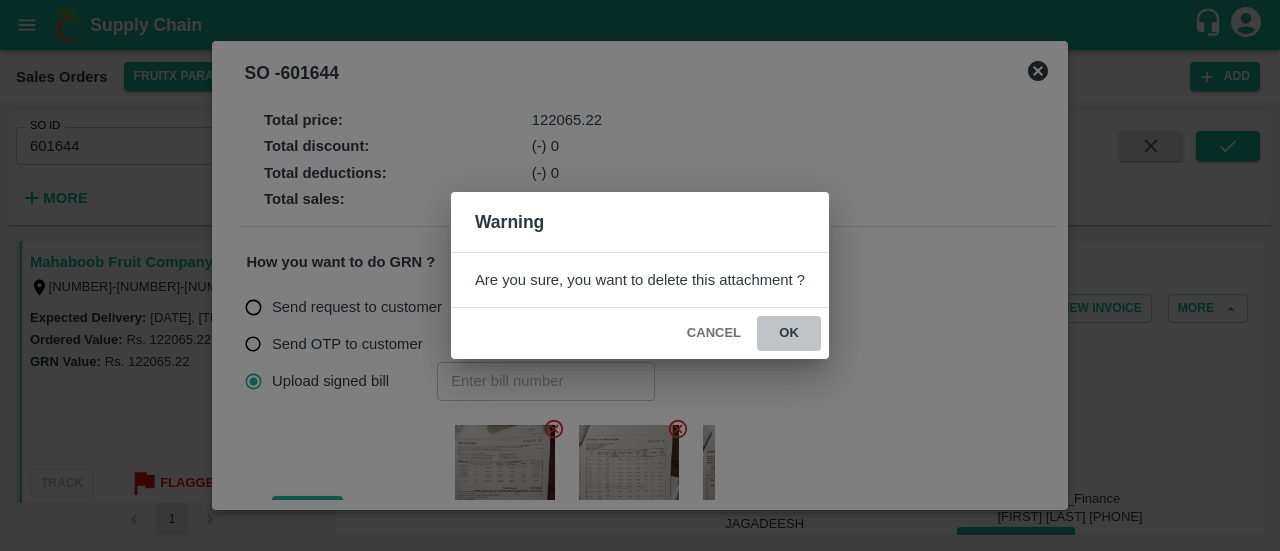 click on "ok" at bounding box center (789, 333) 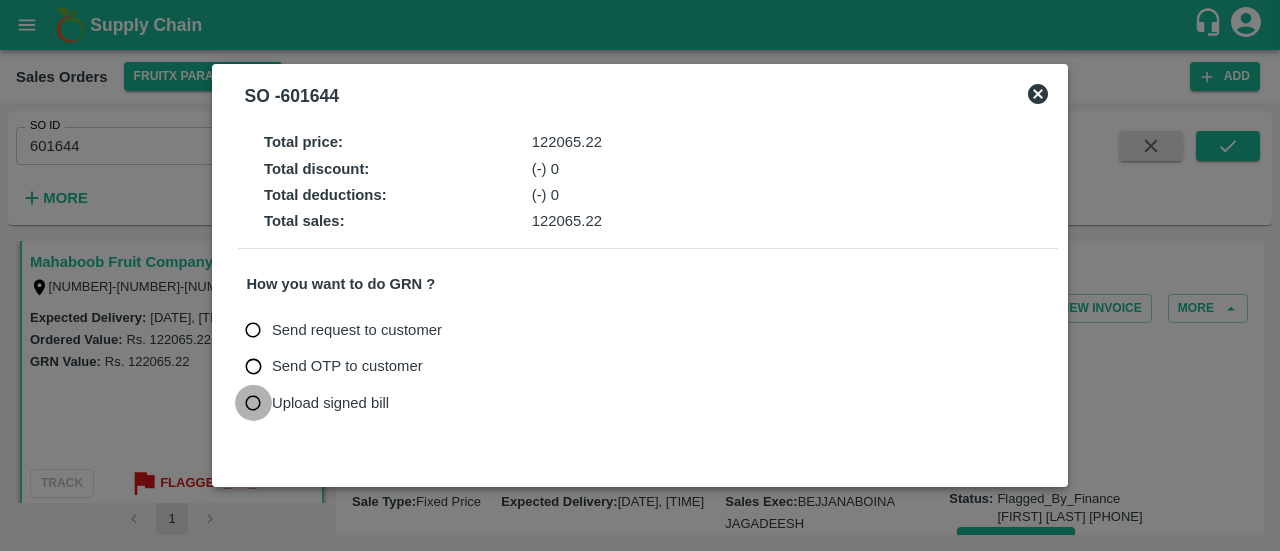 click on "Upload signed bill" at bounding box center [253, 403] 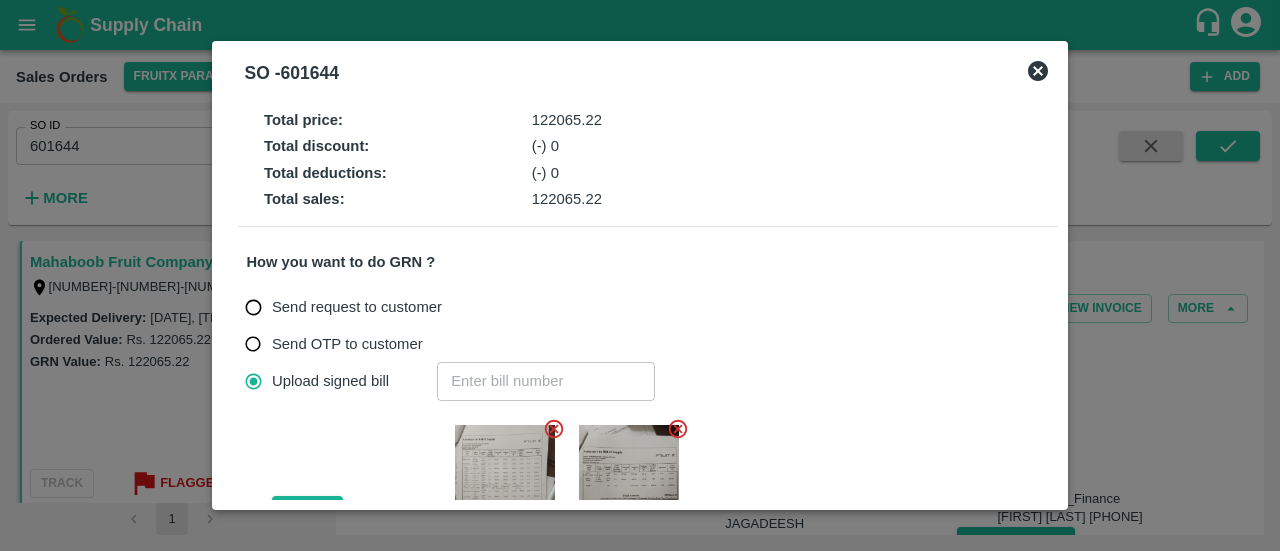 click 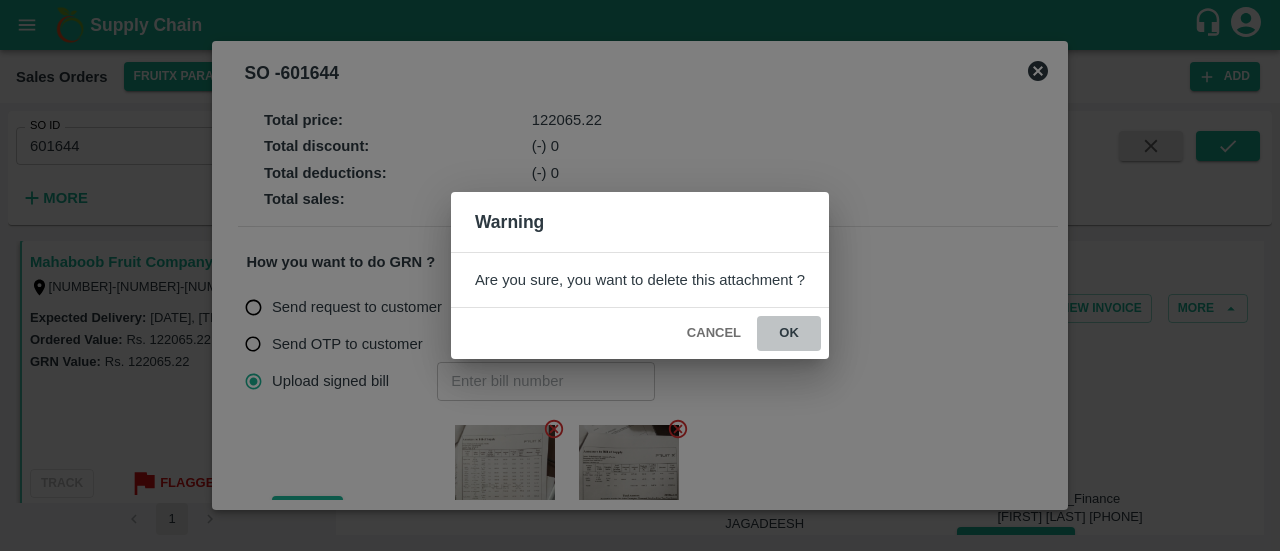 click on "ok" at bounding box center (789, 333) 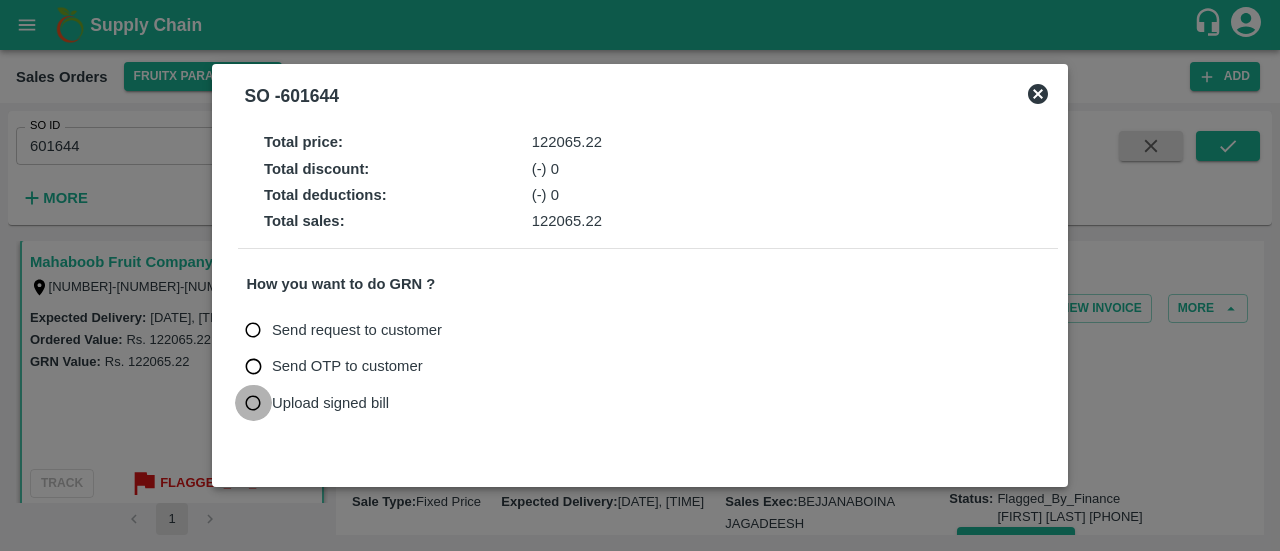 click on "Upload signed bill" at bounding box center [253, 403] 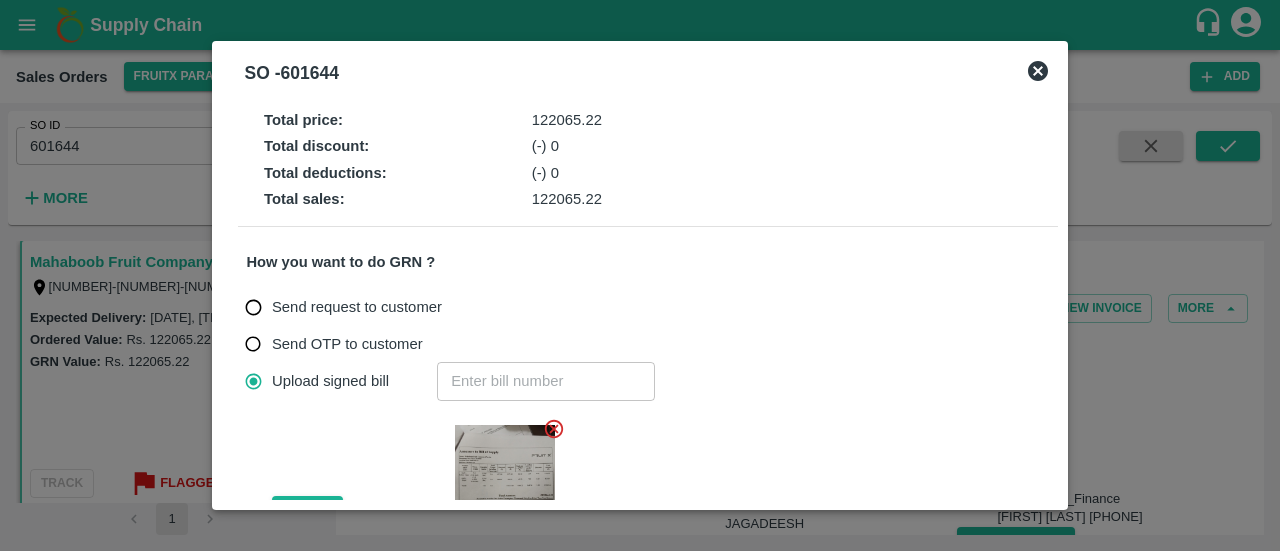 click 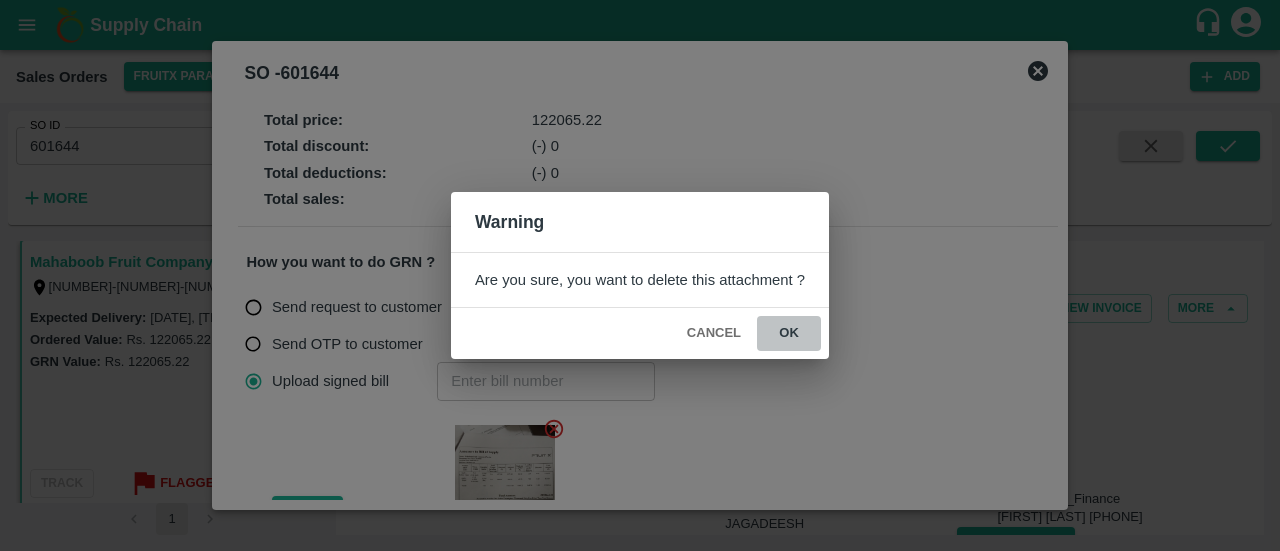 click on "ok" at bounding box center (789, 333) 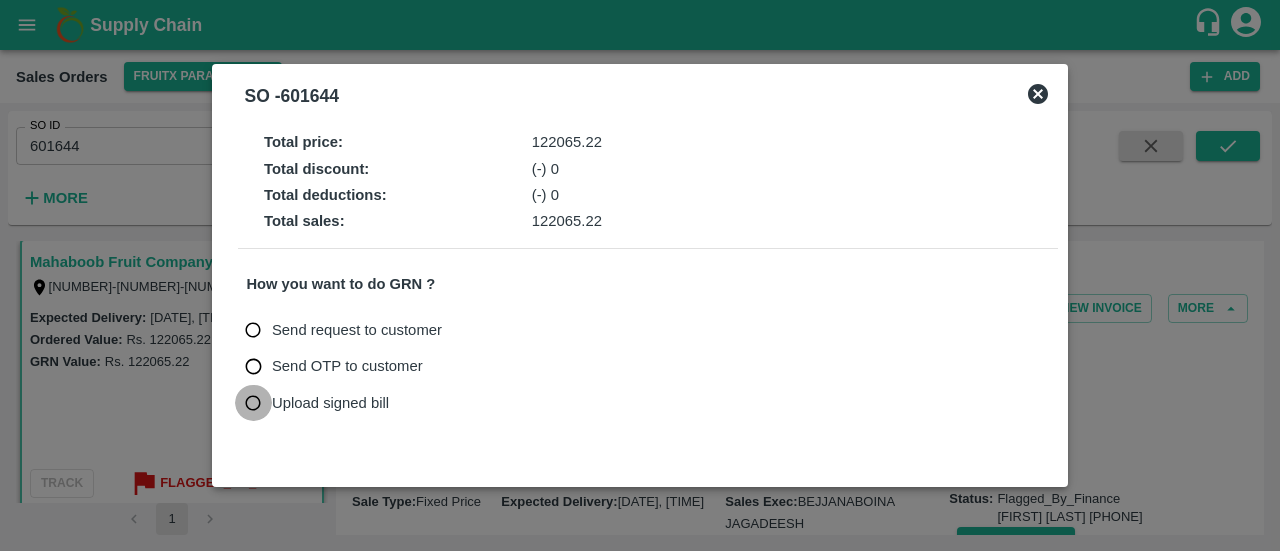 click on "Upload signed bill" at bounding box center (253, 403) 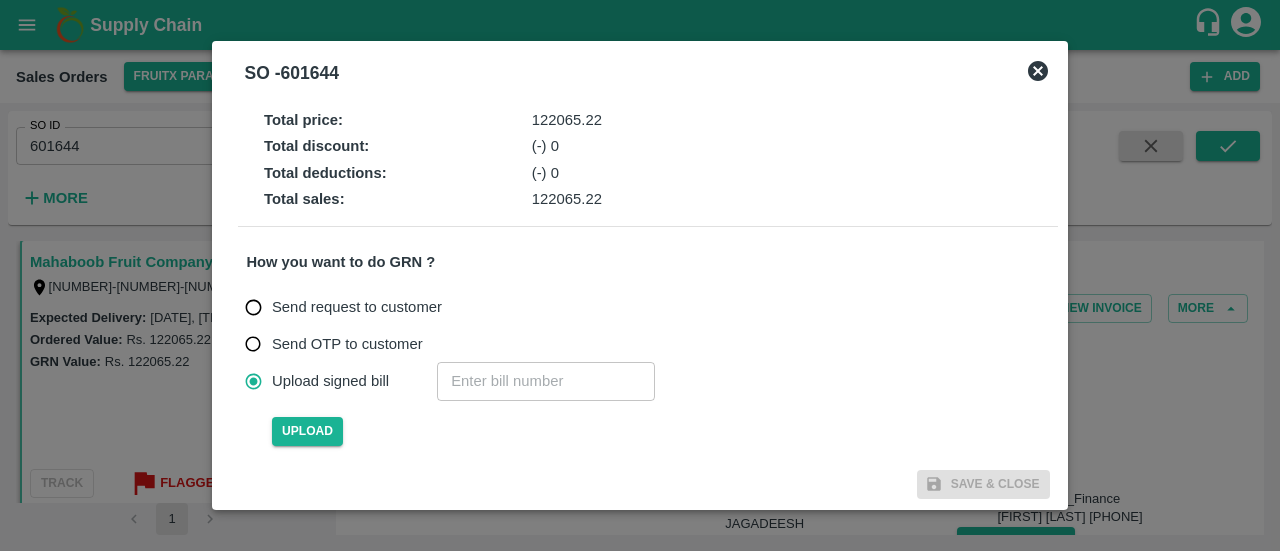 click at bounding box center (546, 381) 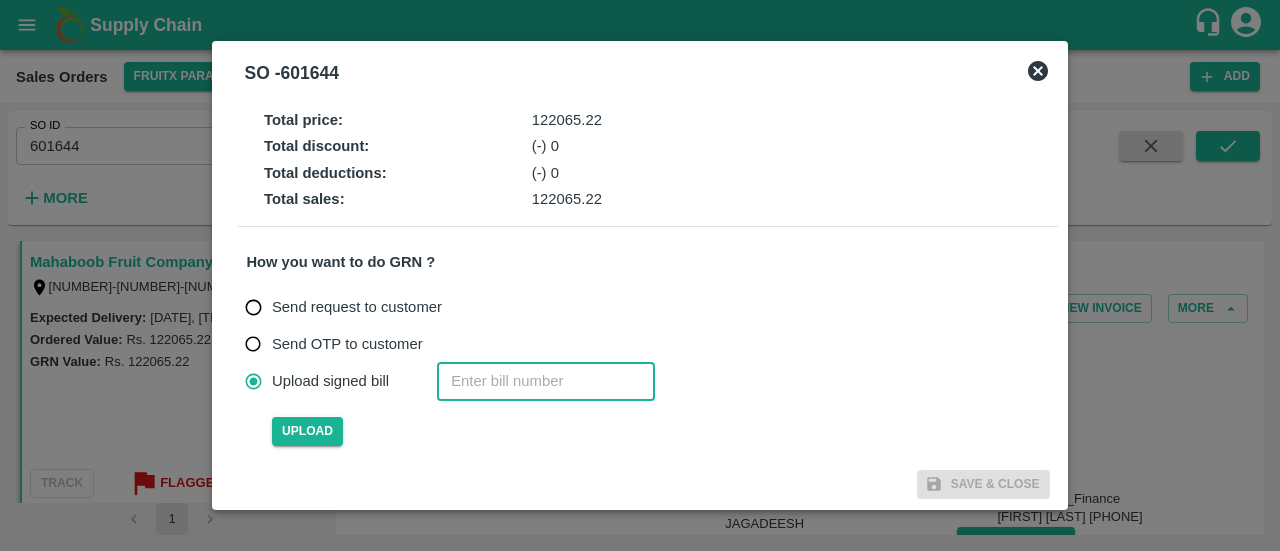 paste on "601642" 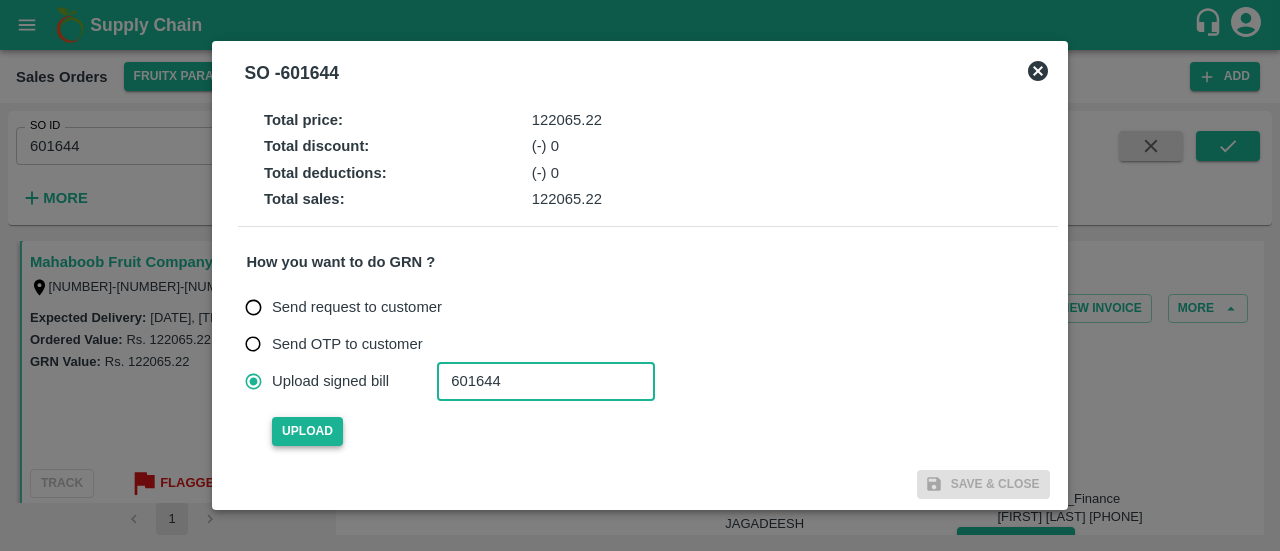type on "601644" 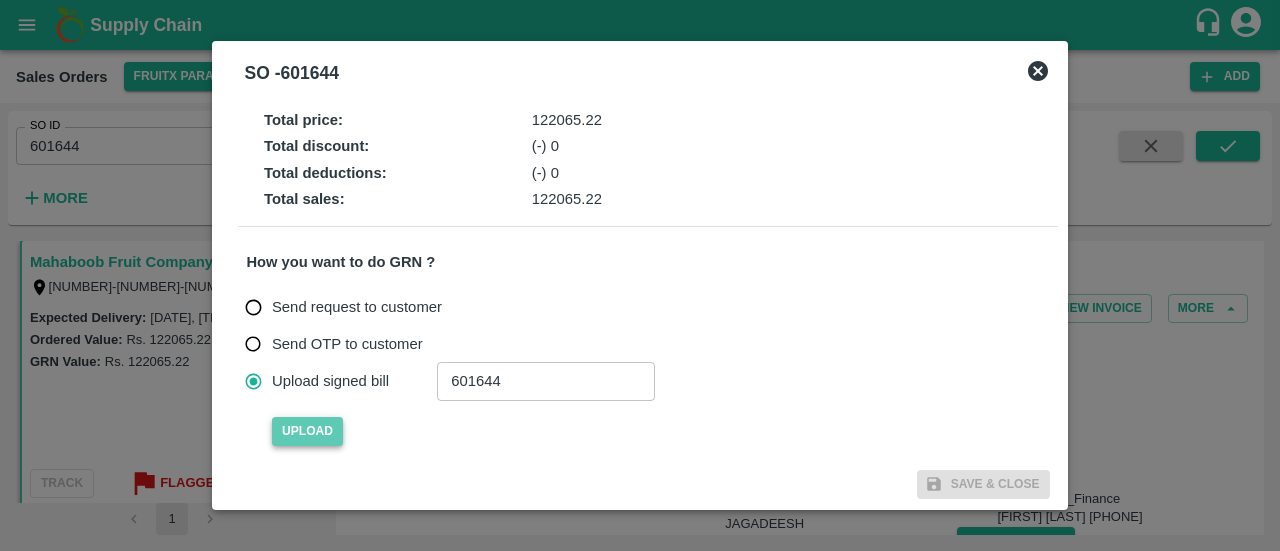 click on "Upload" at bounding box center [307, 431] 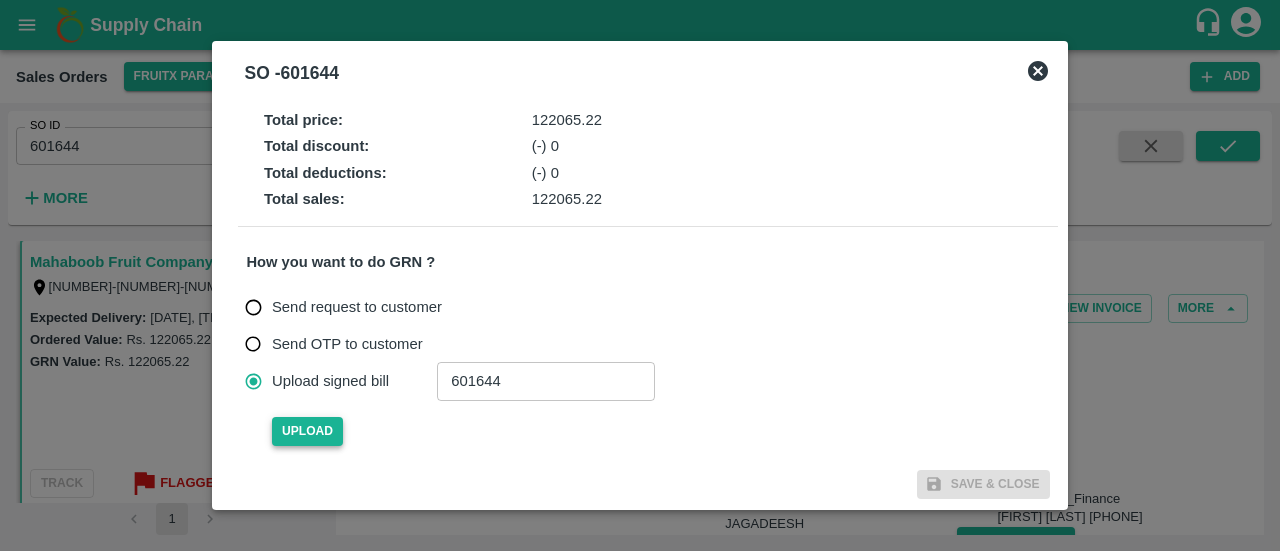 type 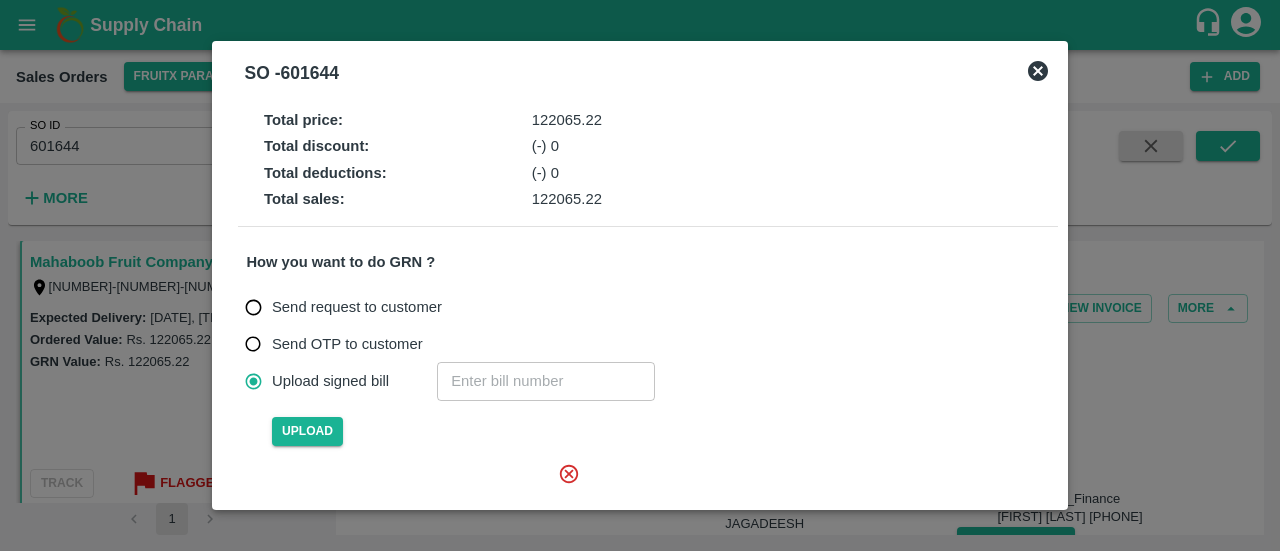 scroll, scrollTop: 179, scrollLeft: 0, axis: vertical 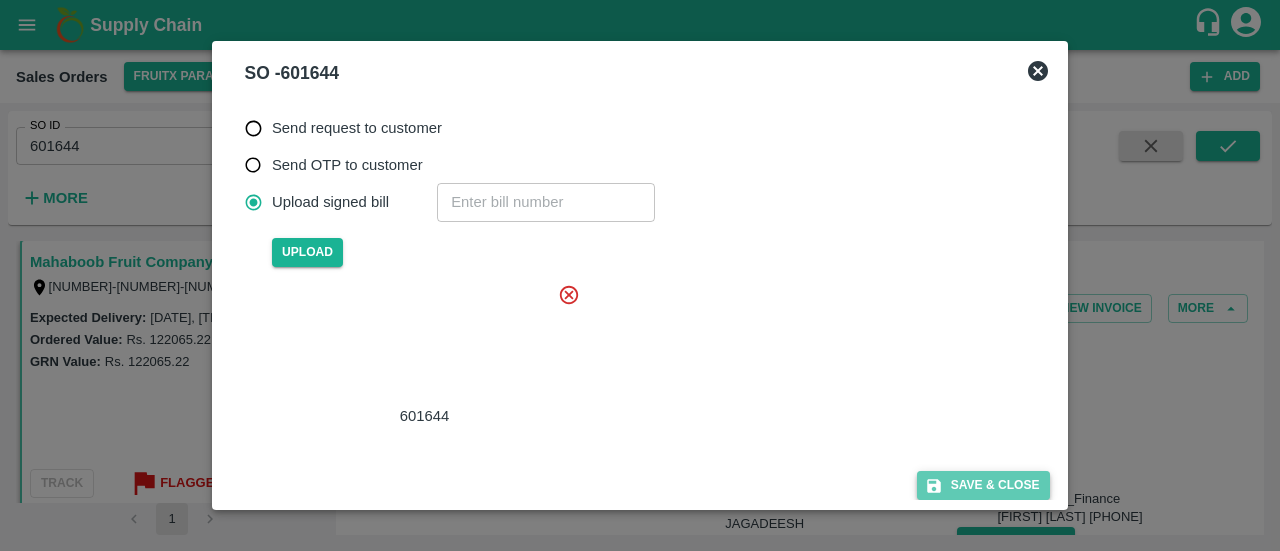 click on "Save & Close" at bounding box center [983, 485] 